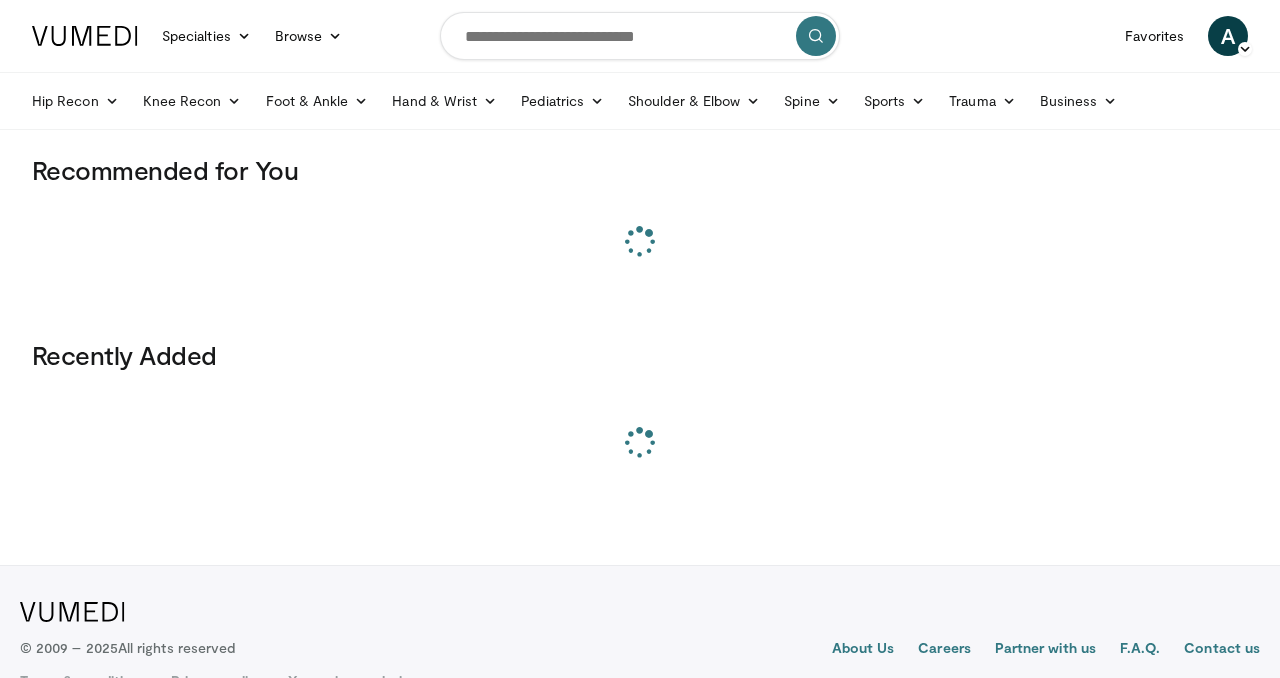 scroll, scrollTop: 0, scrollLeft: 0, axis: both 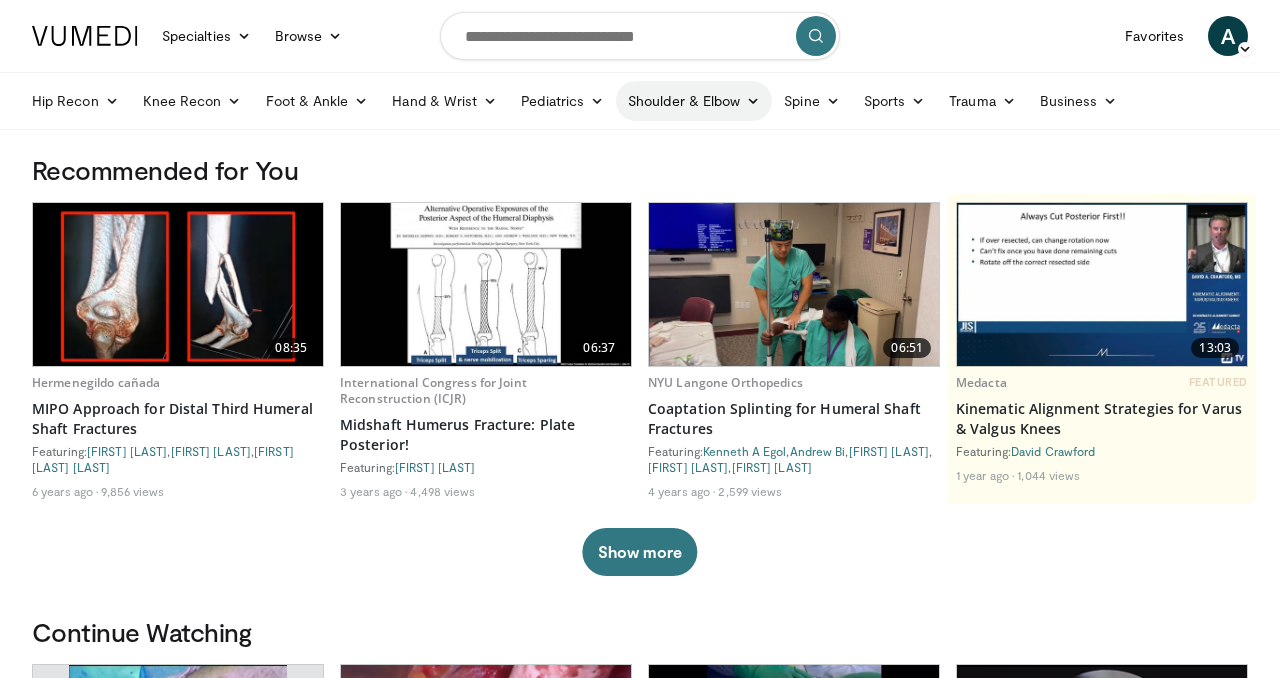 click on "Shoulder & Elbow" at bounding box center [694, 101] 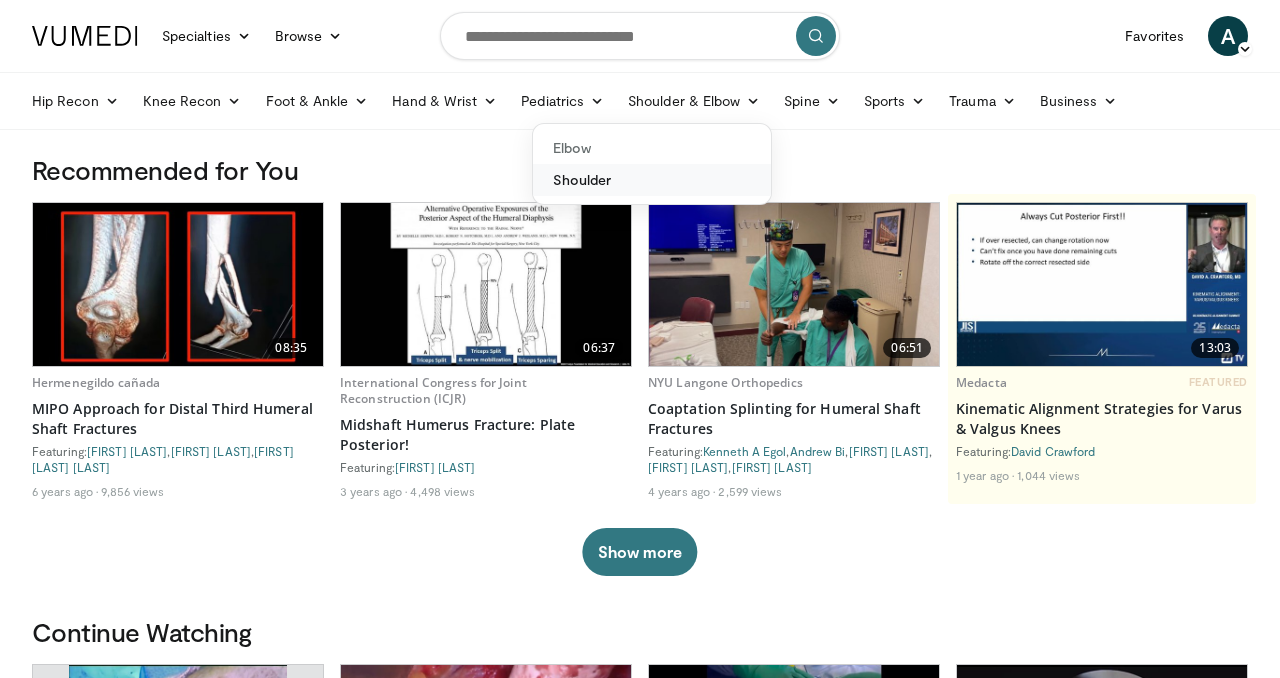 click on "Shoulder" at bounding box center (652, 180) 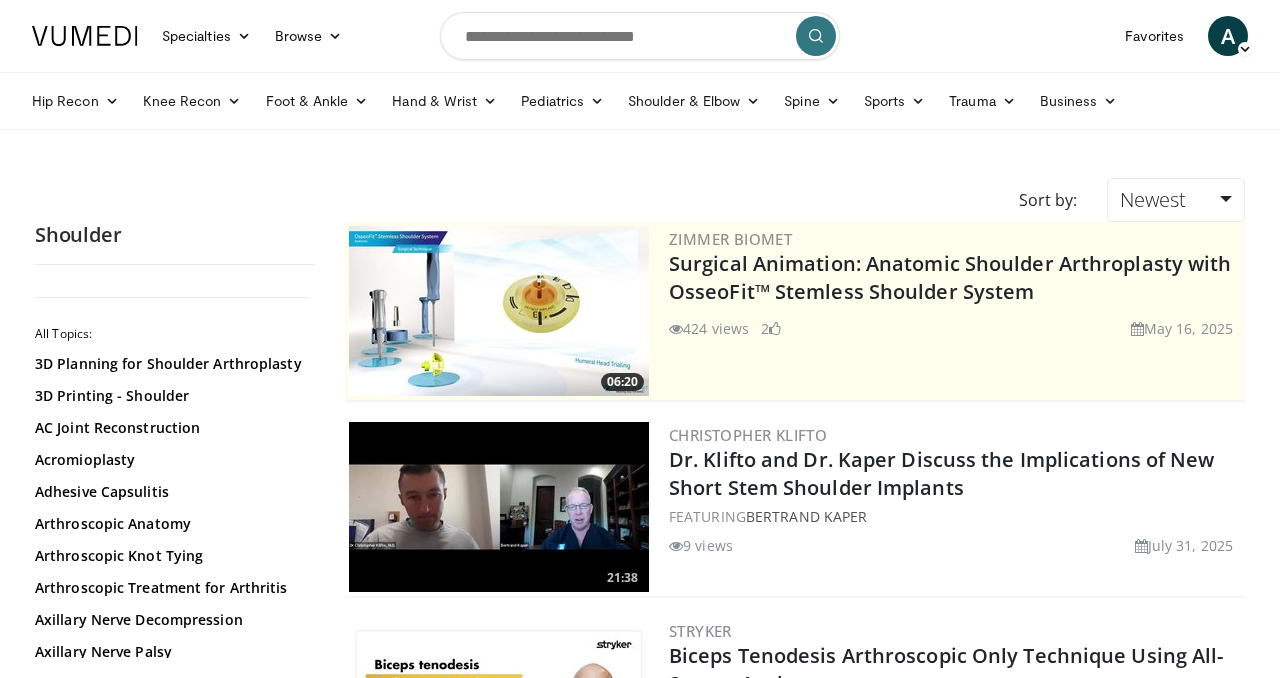 scroll, scrollTop: 0, scrollLeft: 0, axis: both 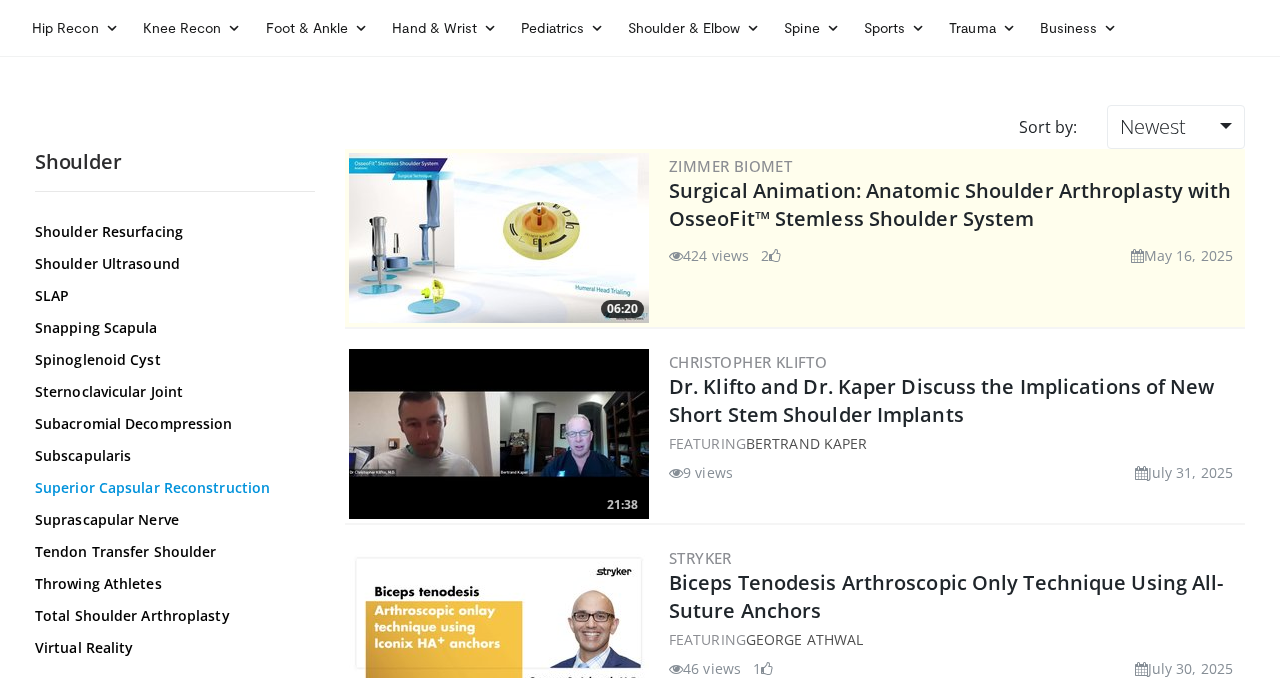 click on "Superior Capsular Reconstruction" at bounding box center [170, 488] 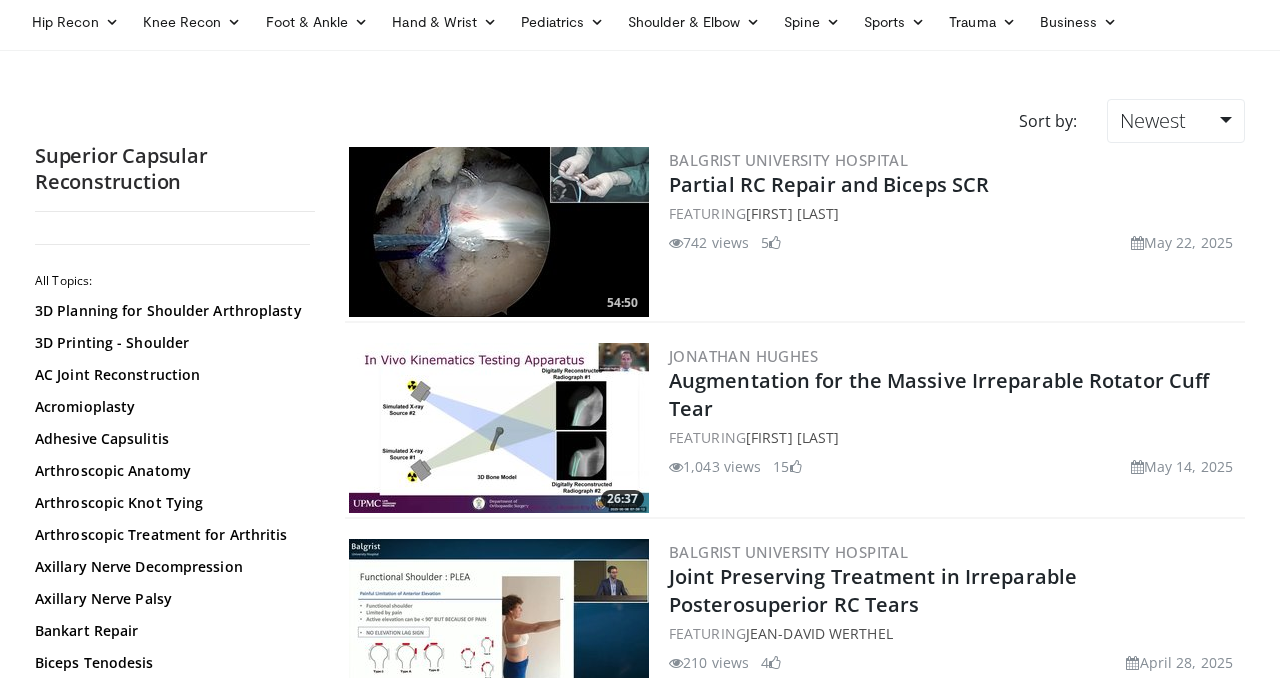 scroll, scrollTop: 98, scrollLeft: 0, axis: vertical 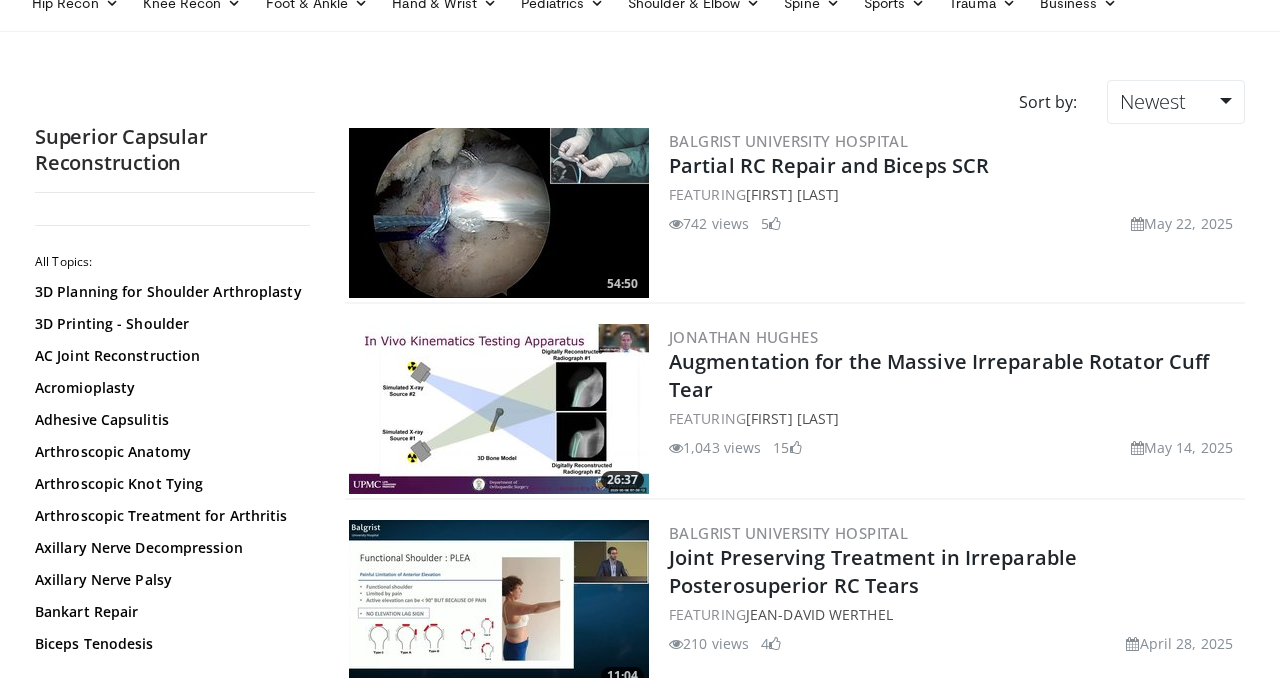click at bounding box center (499, 213) 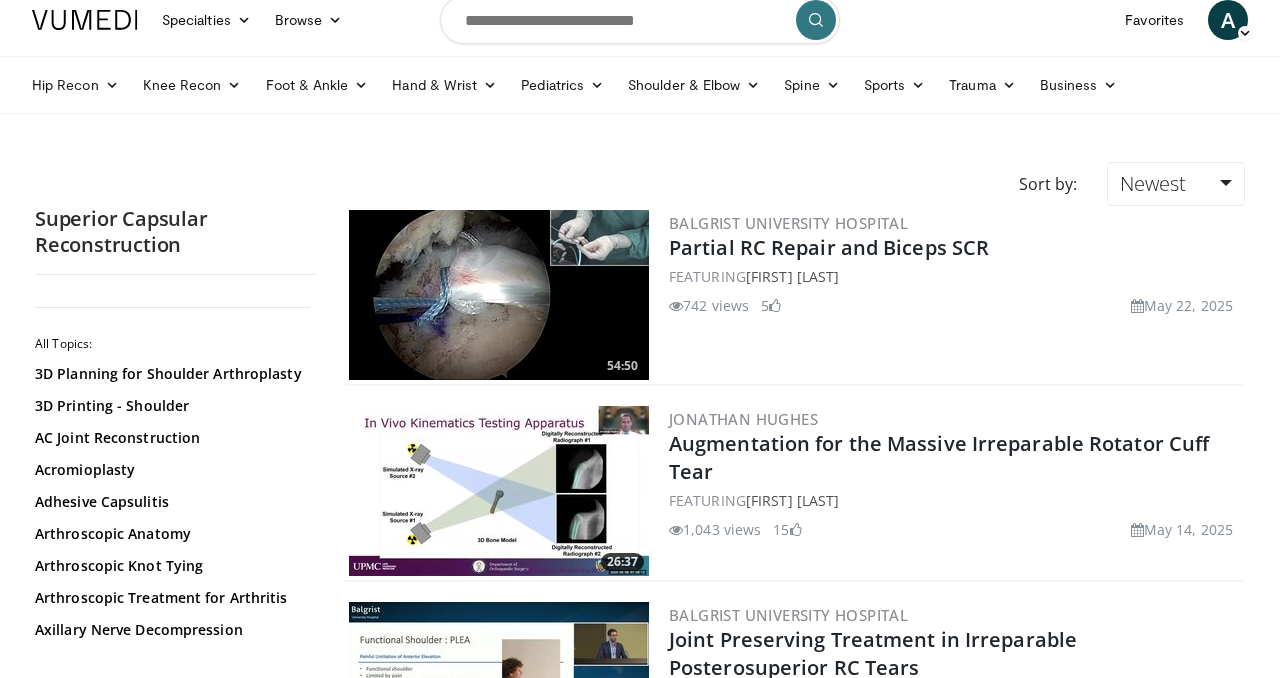 scroll, scrollTop: 0, scrollLeft: 0, axis: both 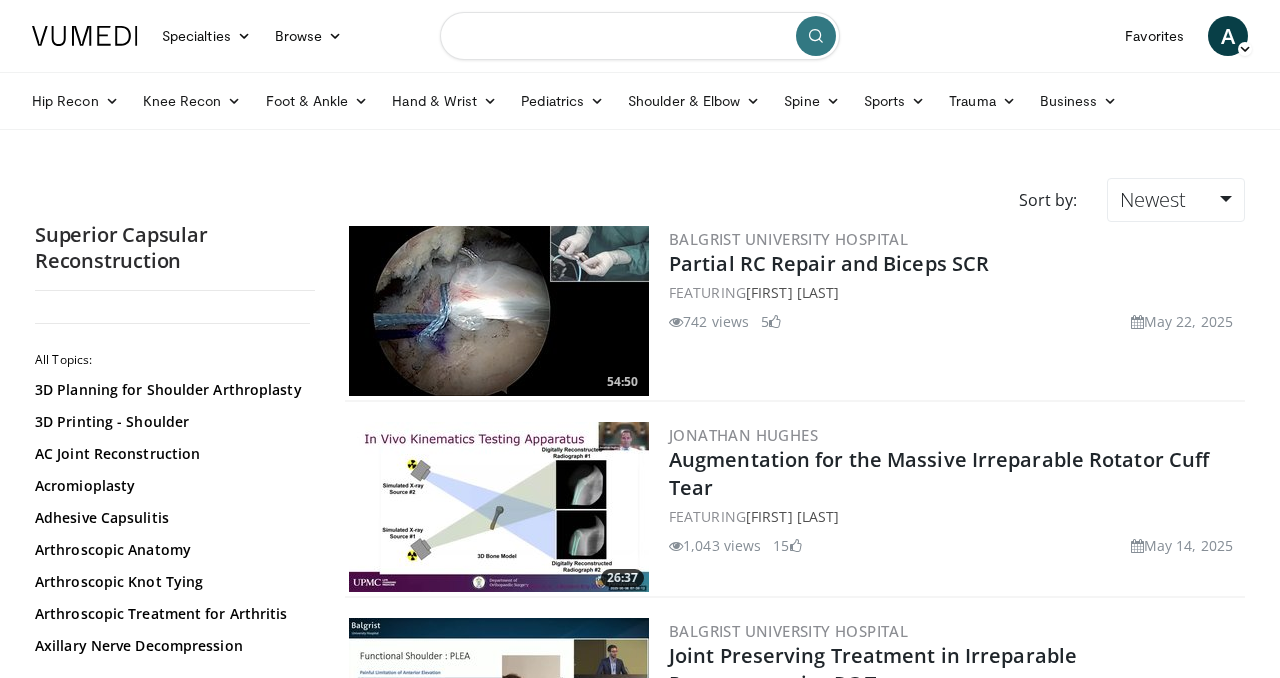 click at bounding box center (640, 36) 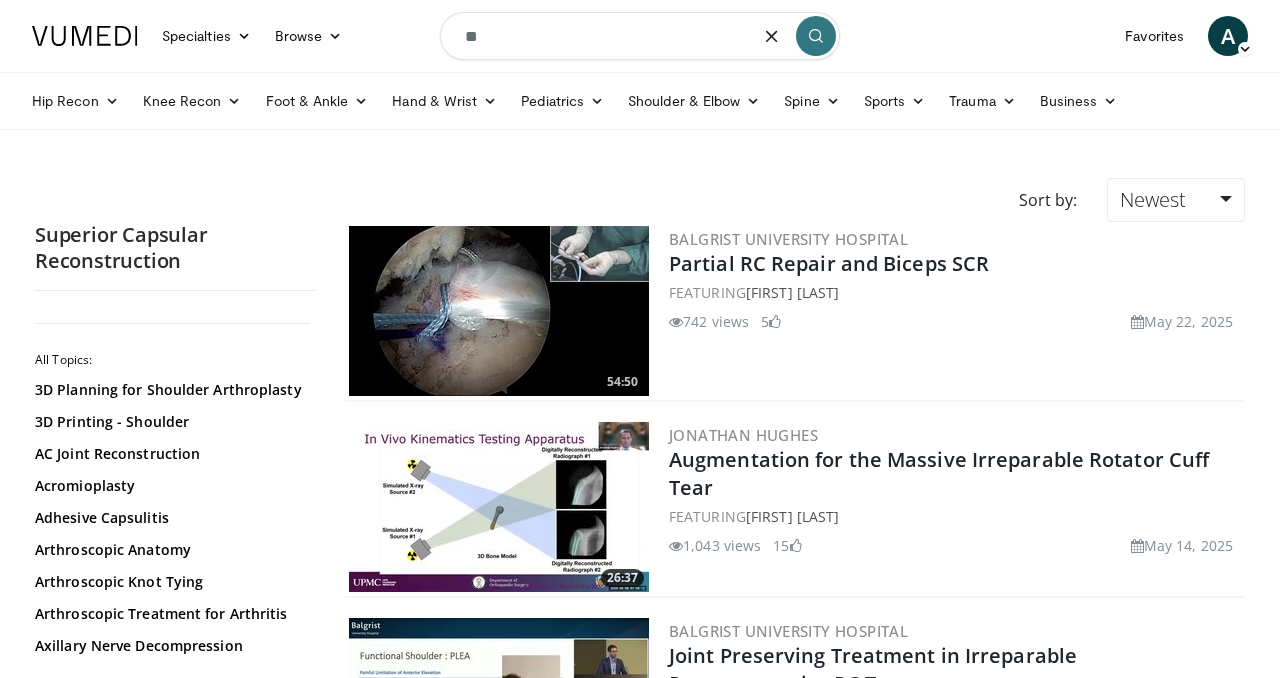 type on "*" 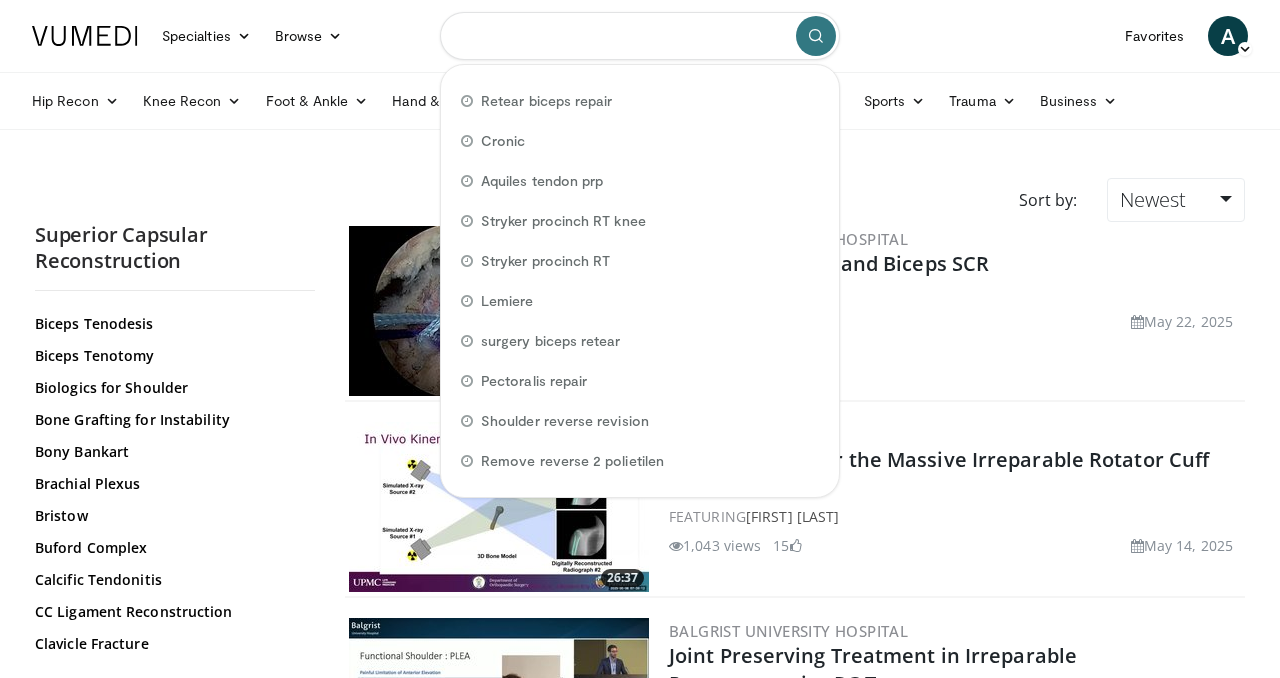 scroll, scrollTop: 0, scrollLeft: 0, axis: both 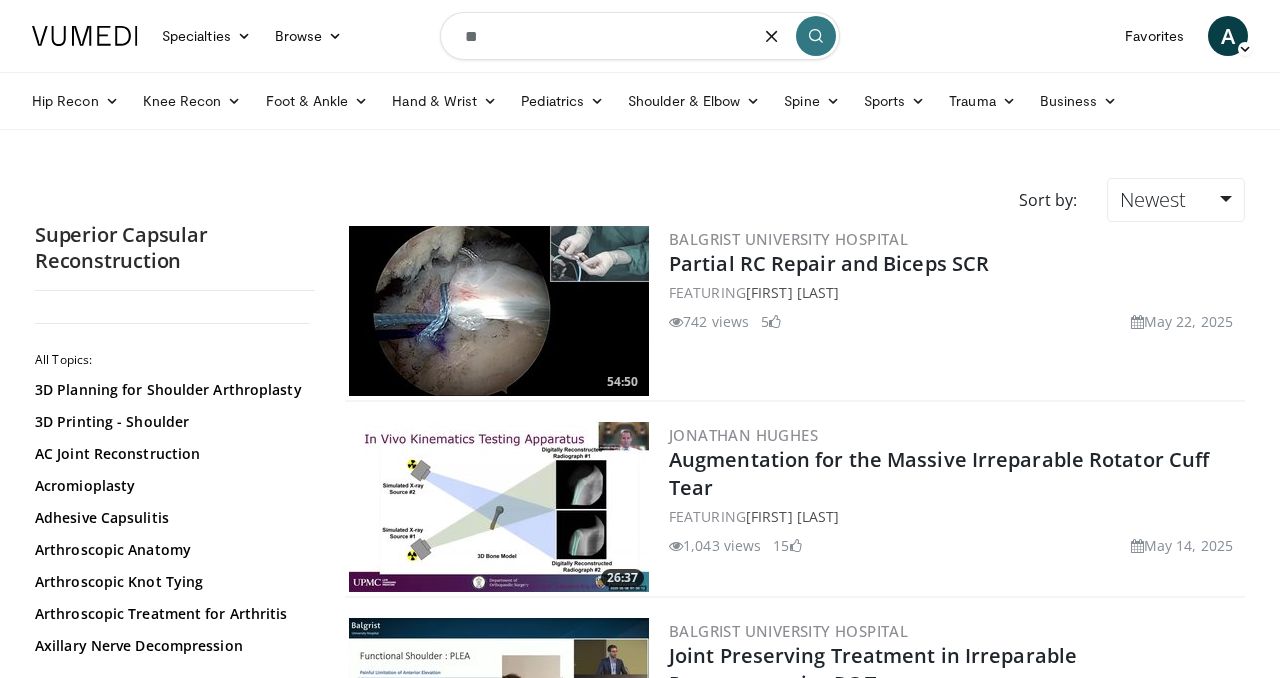 type on "*" 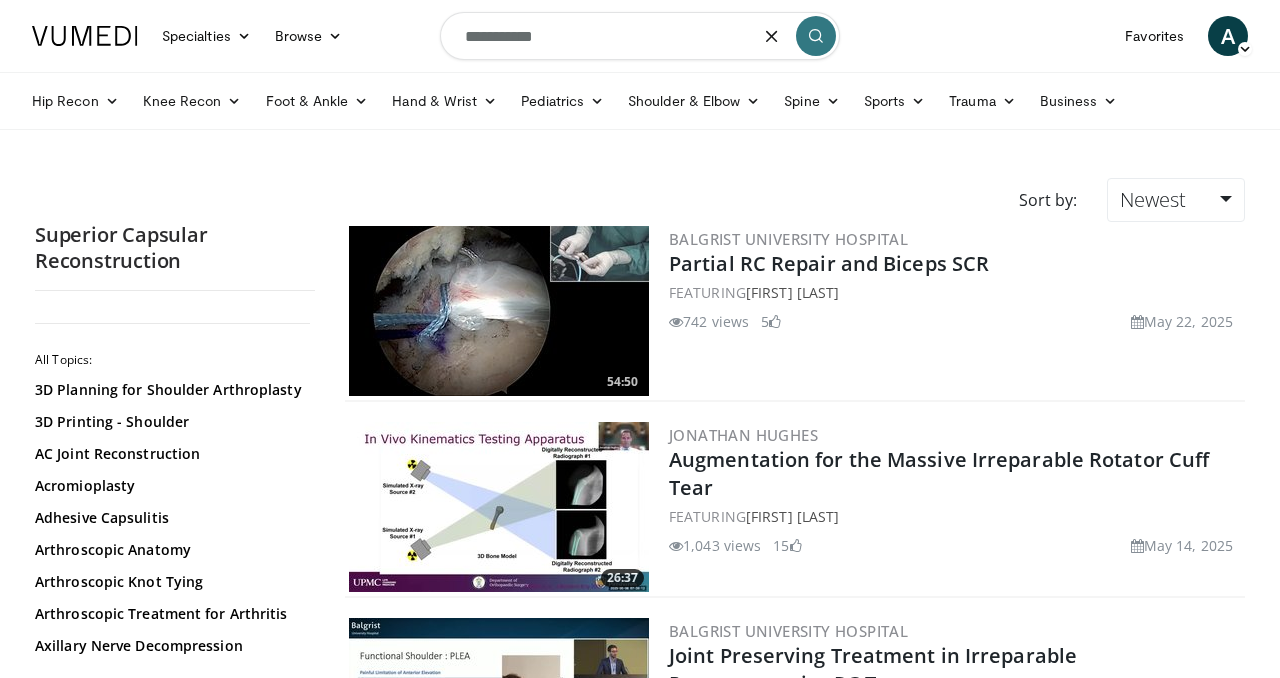 type on "**********" 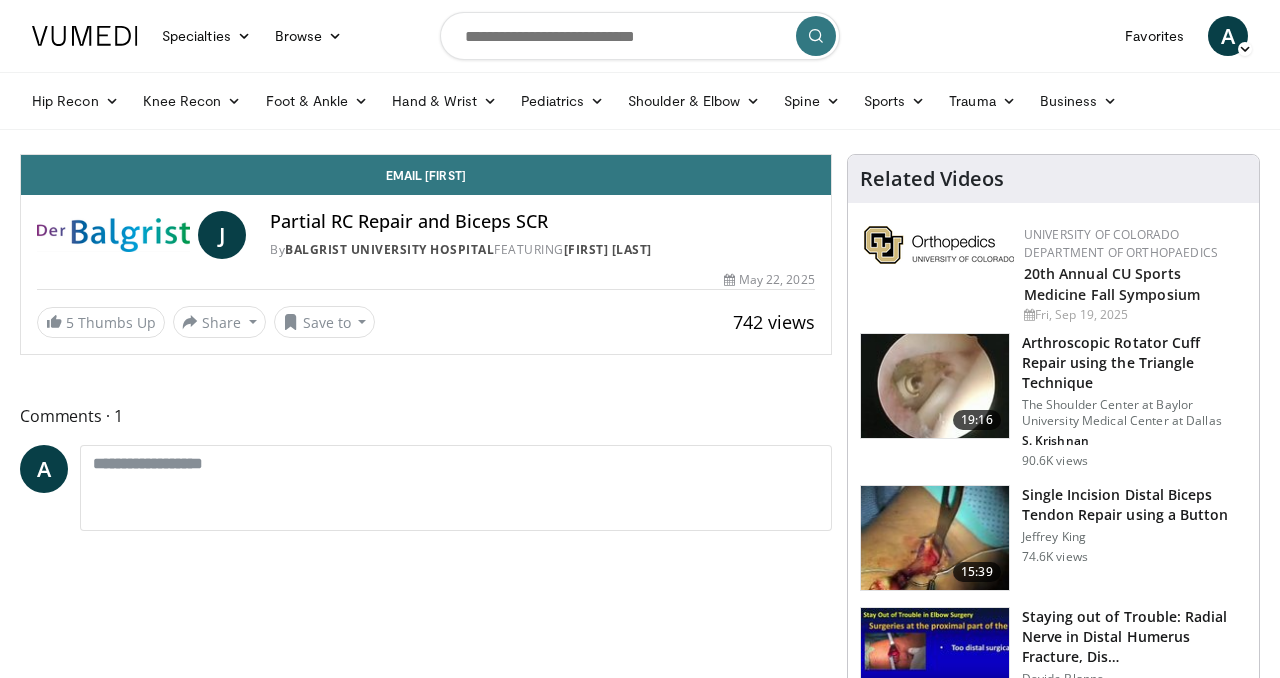 scroll, scrollTop: 0, scrollLeft: 0, axis: both 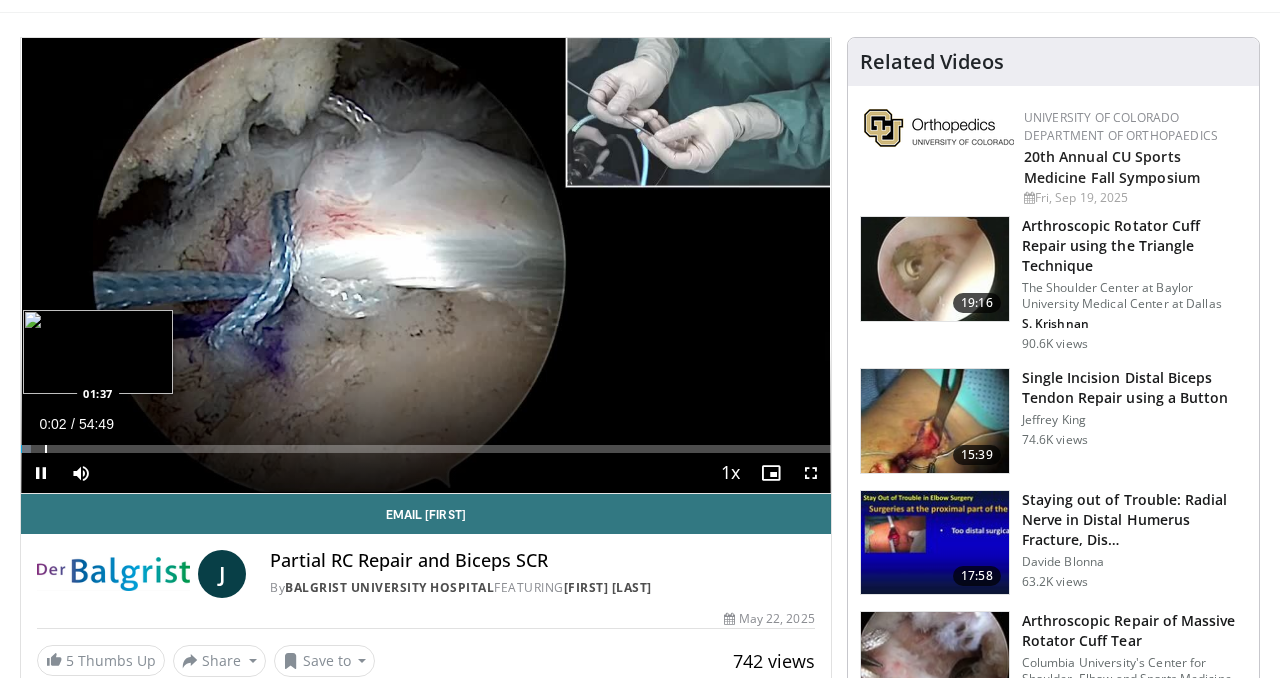click at bounding box center (46, 449) 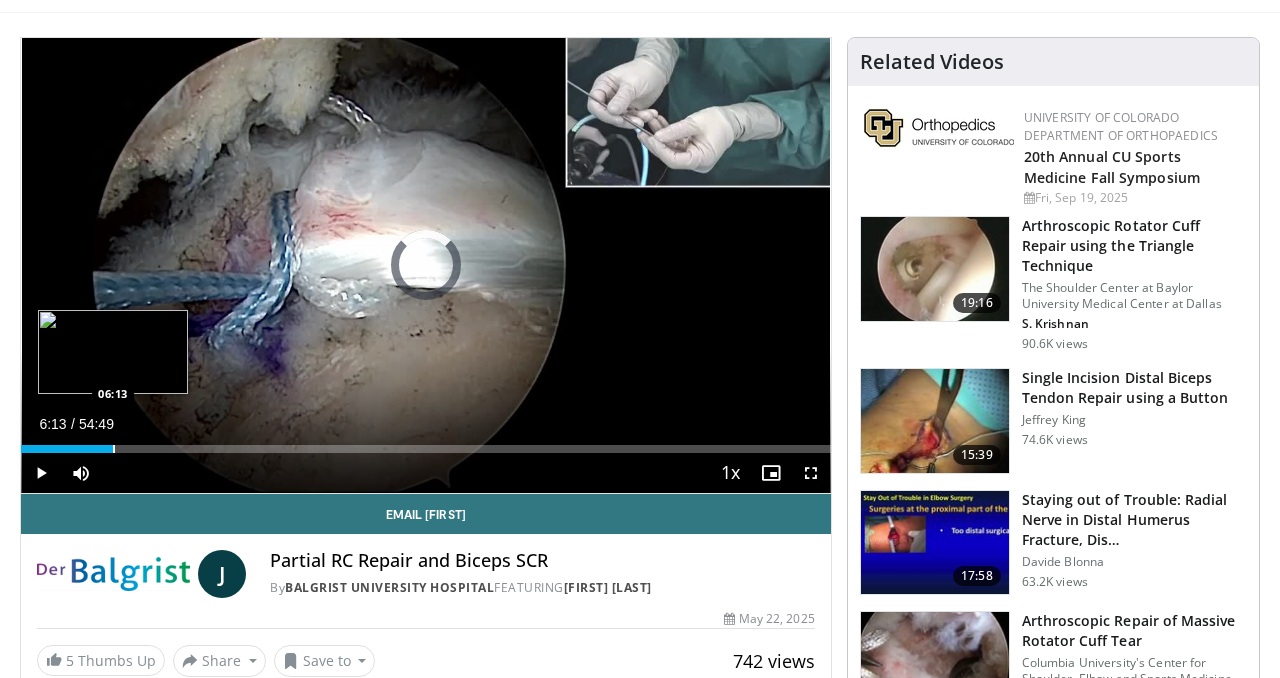 click at bounding box center [114, 449] 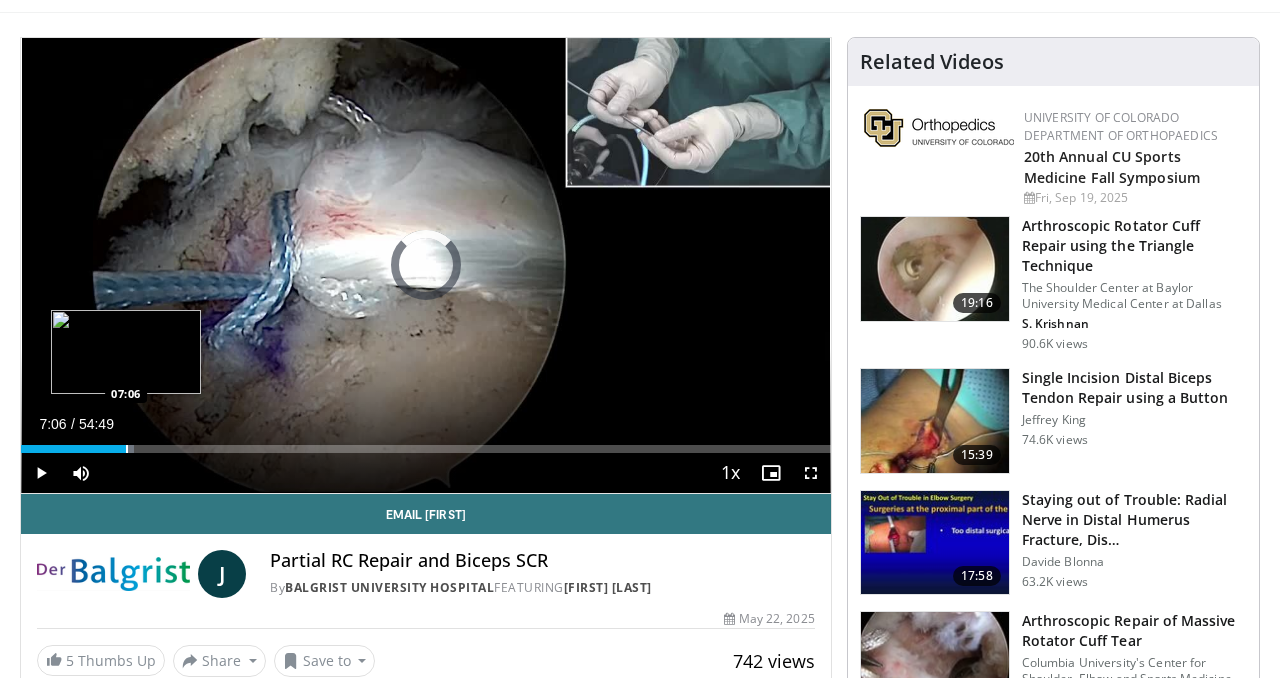 click at bounding box center [127, 449] 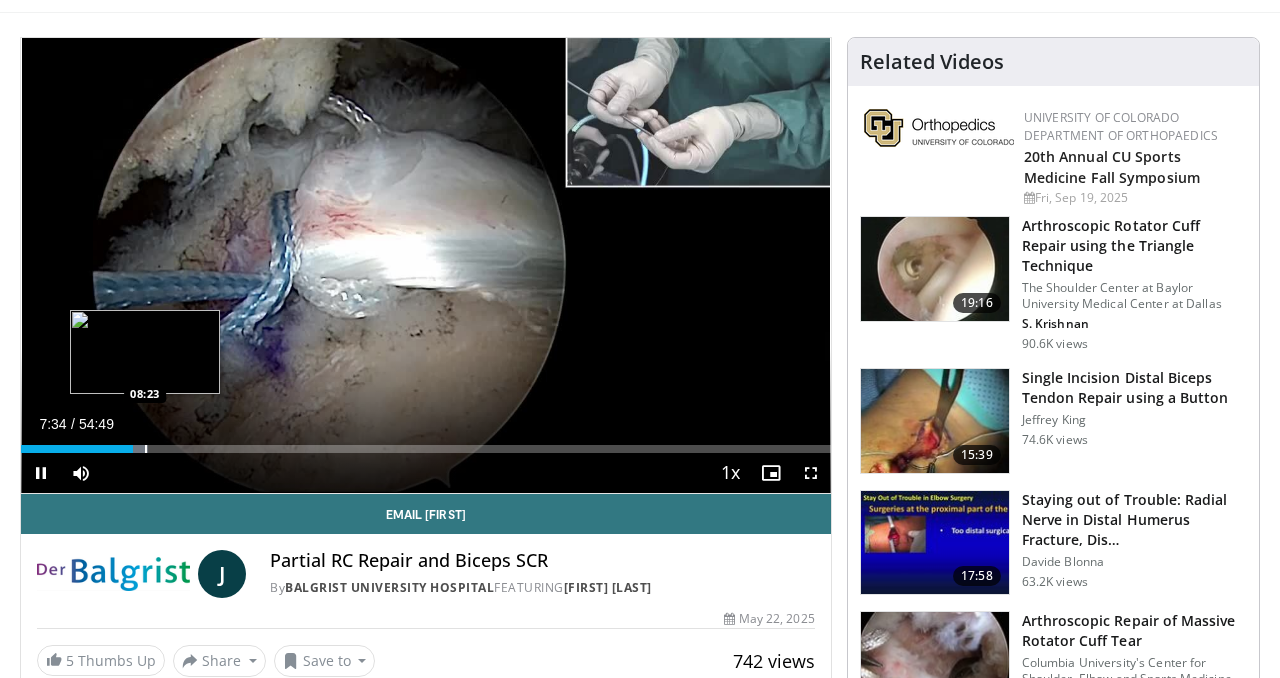 click at bounding box center [146, 449] 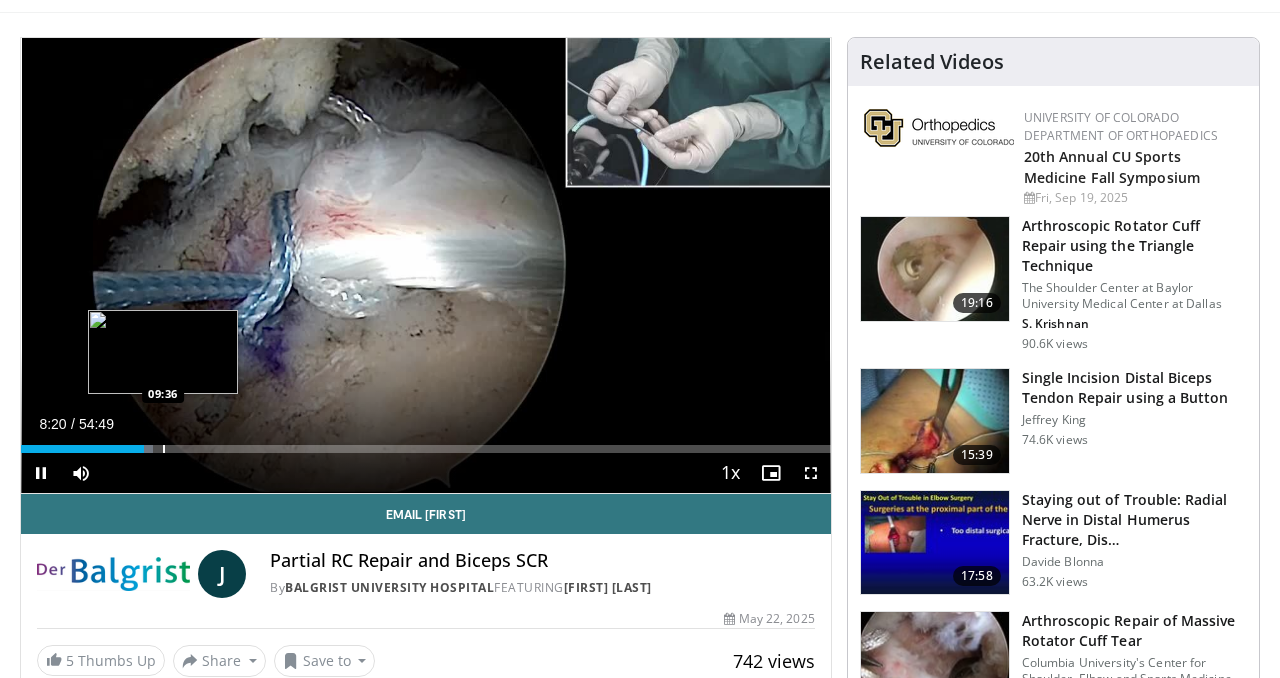click at bounding box center (164, 449) 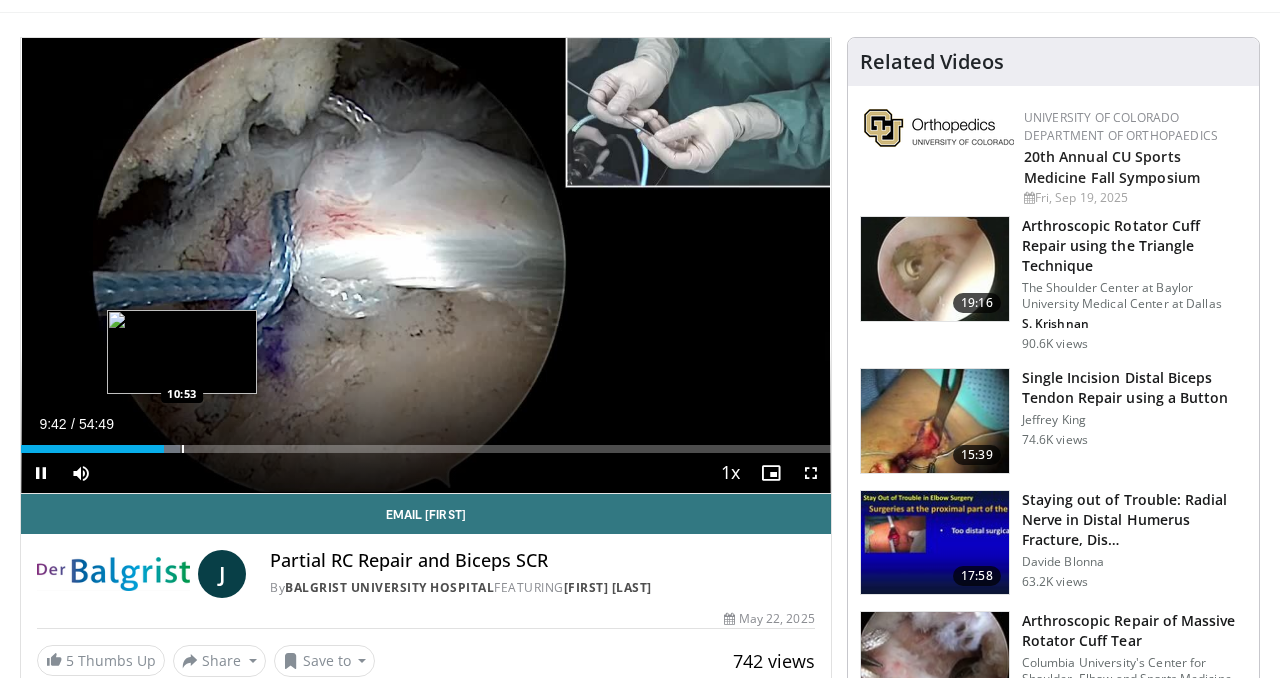 click at bounding box center (183, 449) 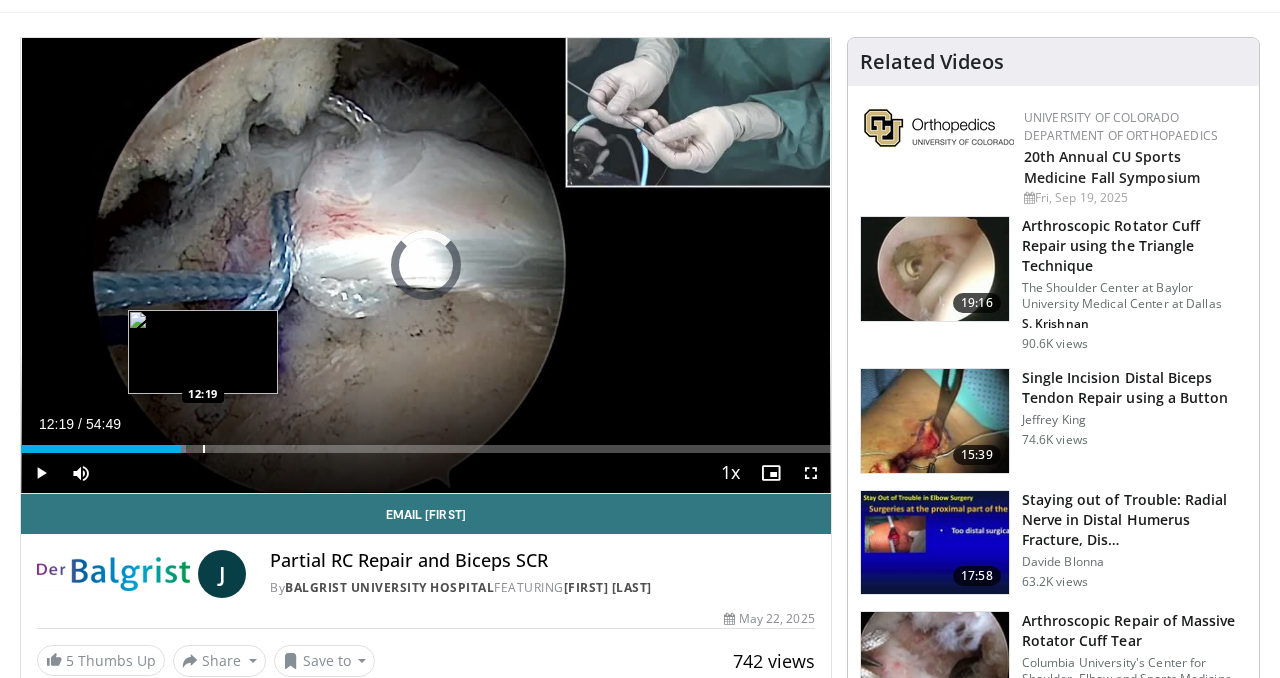 click at bounding box center [204, 449] 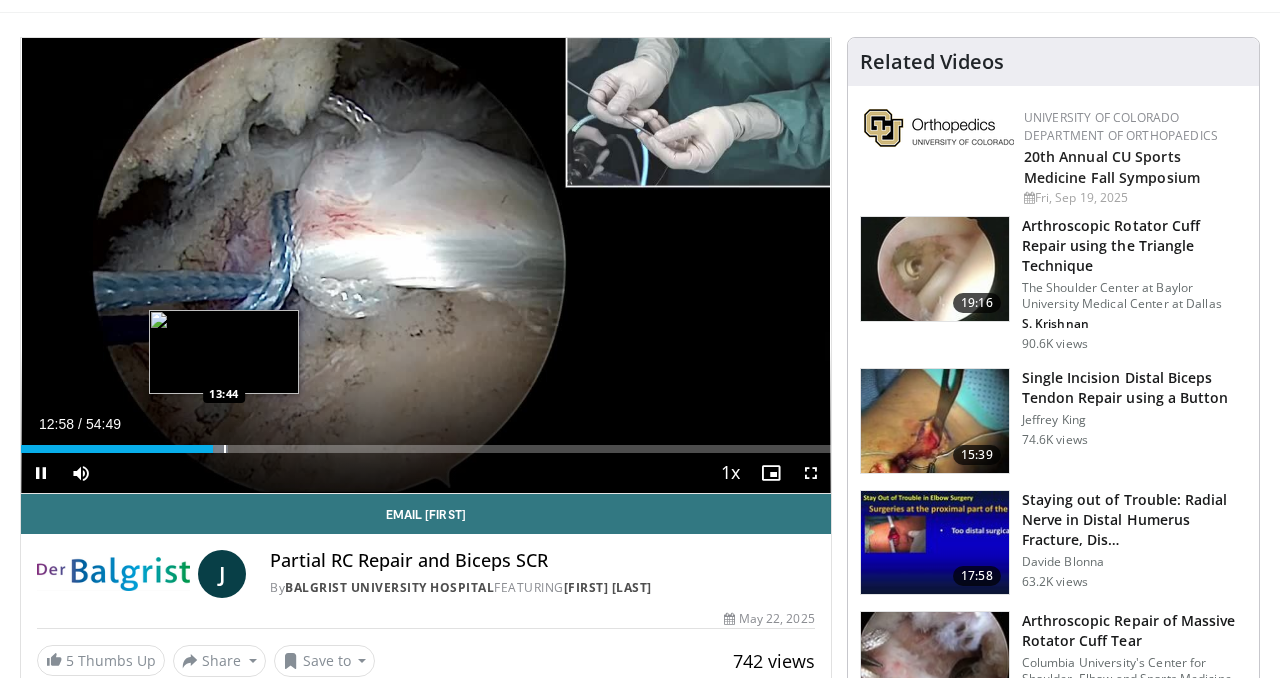 click at bounding box center (225, 449) 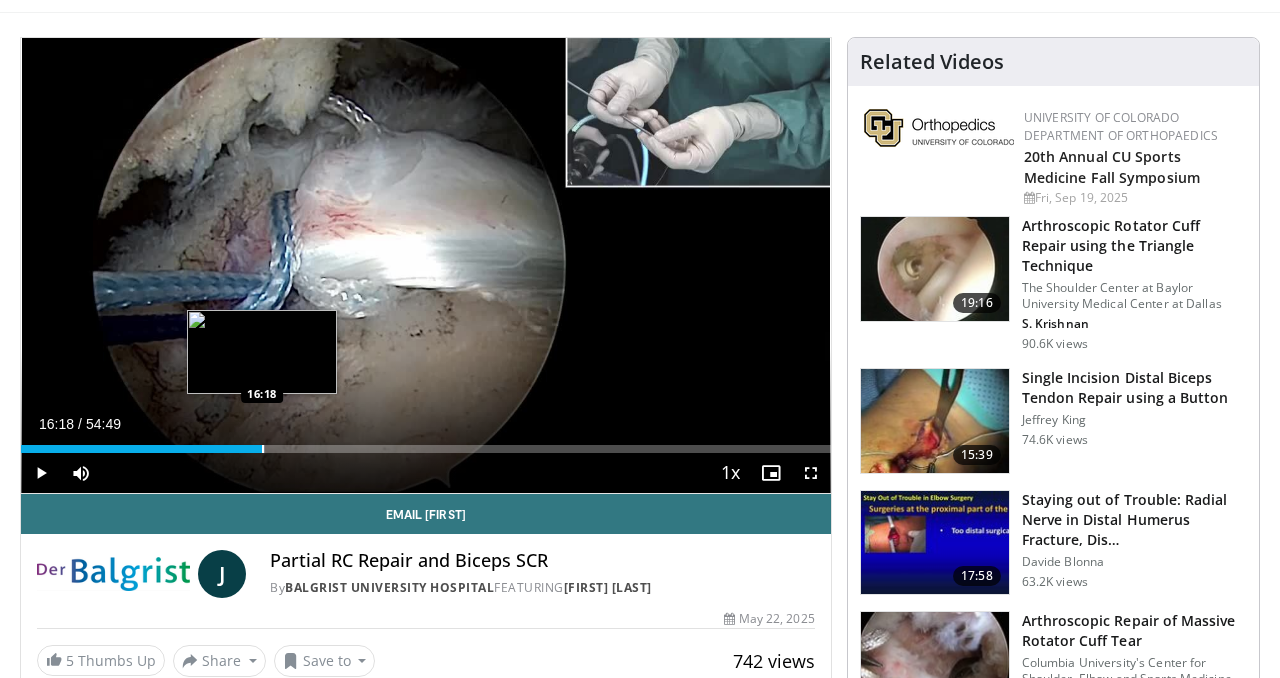 click at bounding box center (263, 449) 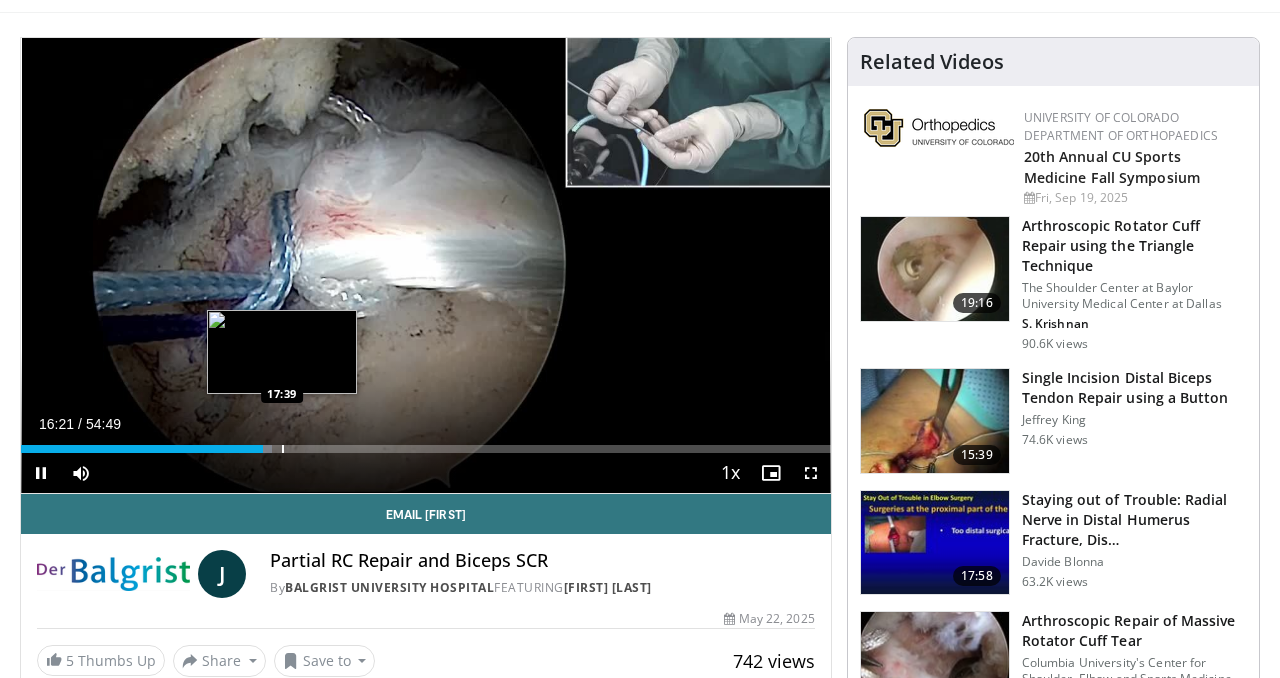 click at bounding box center [283, 449] 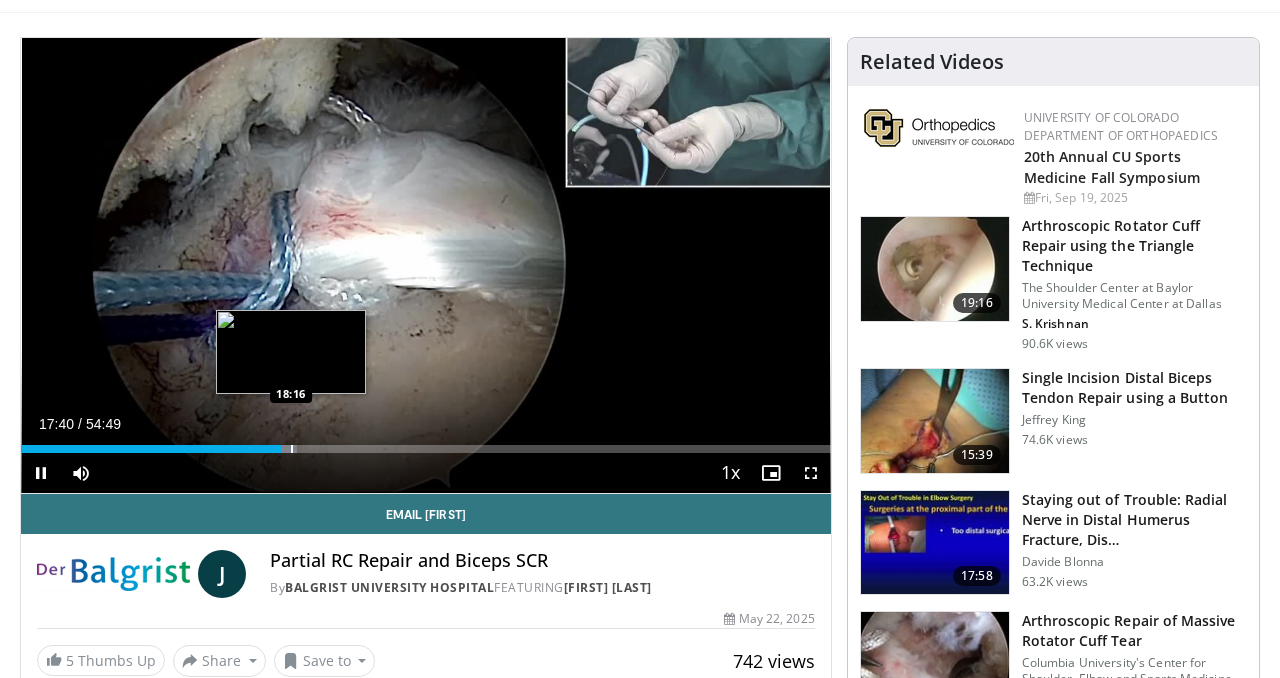 click at bounding box center [292, 449] 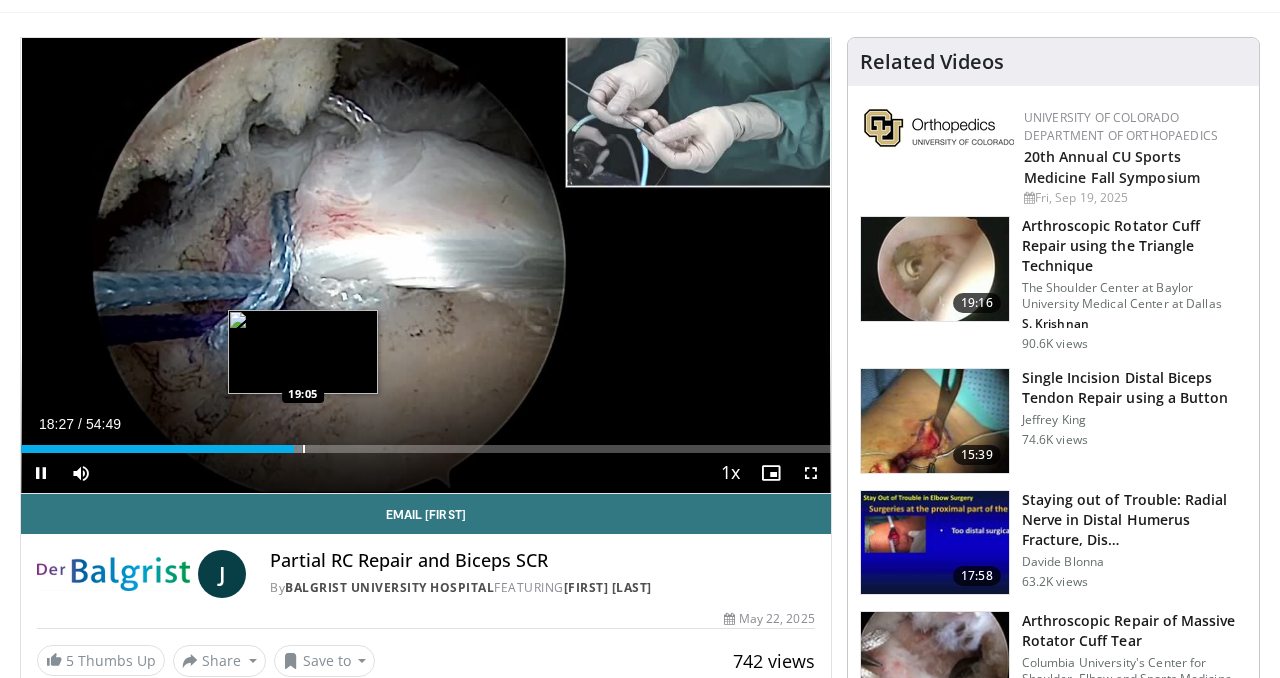 click at bounding box center [304, 449] 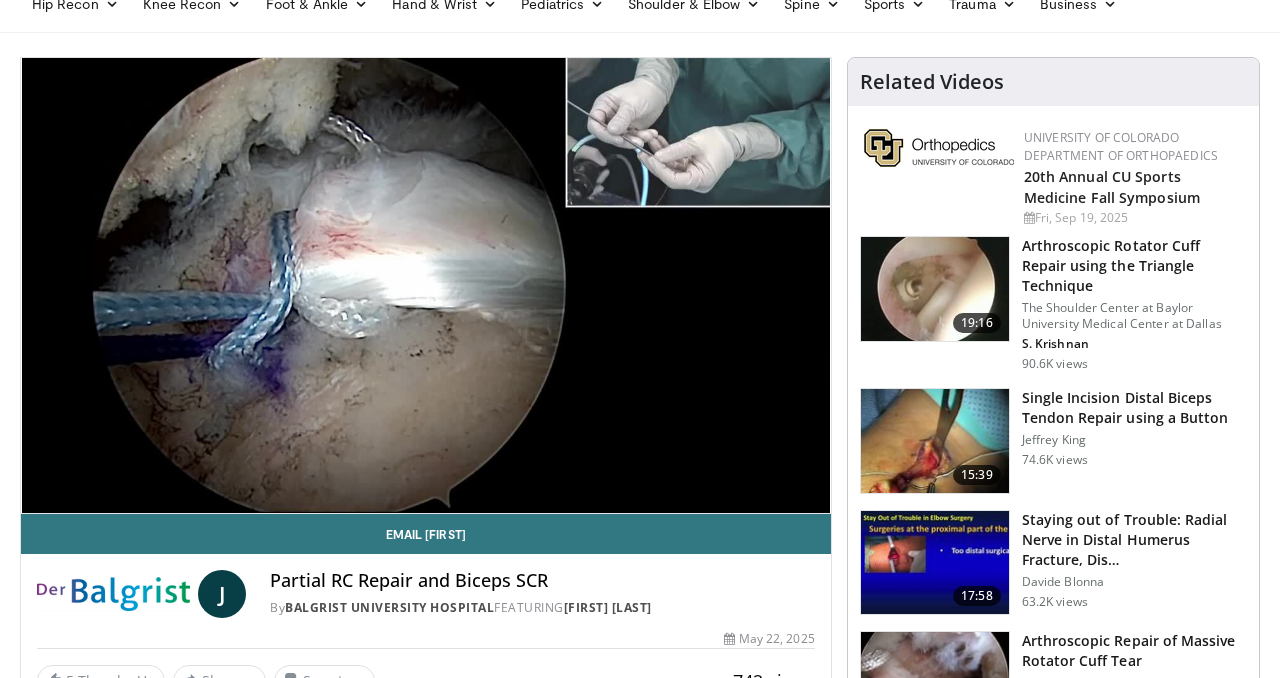 scroll, scrollTop: 94, scrollLeft: 0, axis: vertical 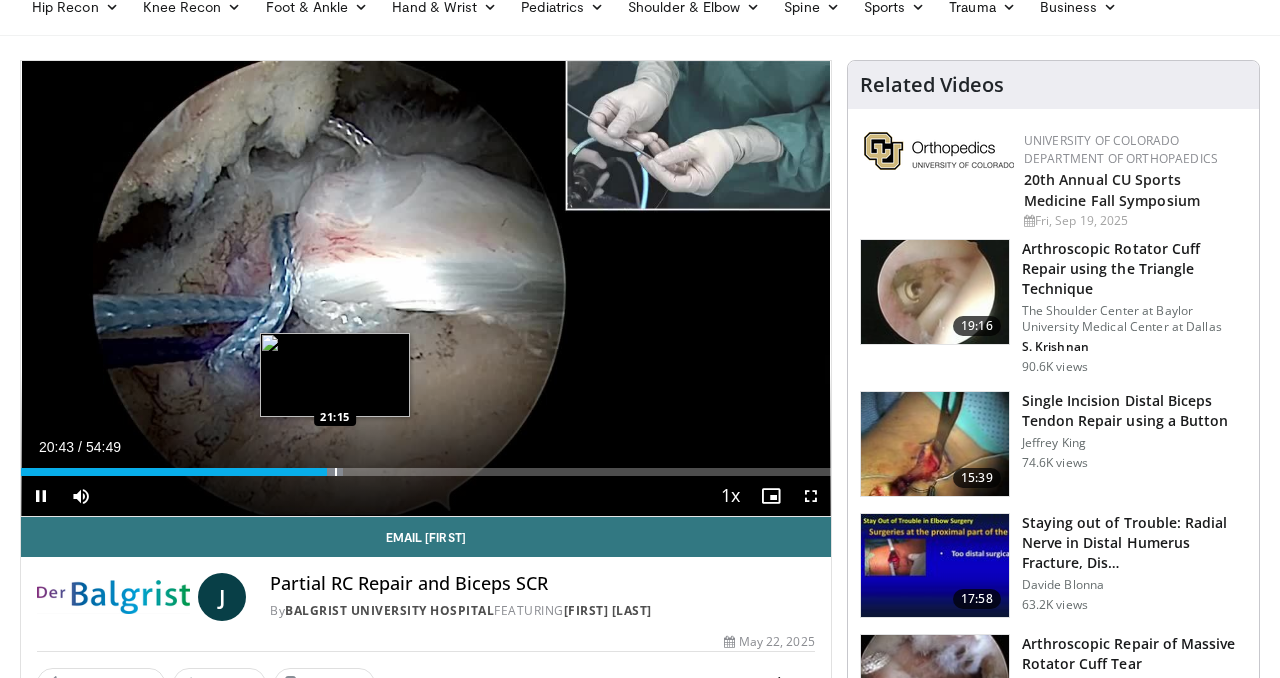 click at bounding box center [336, 472] 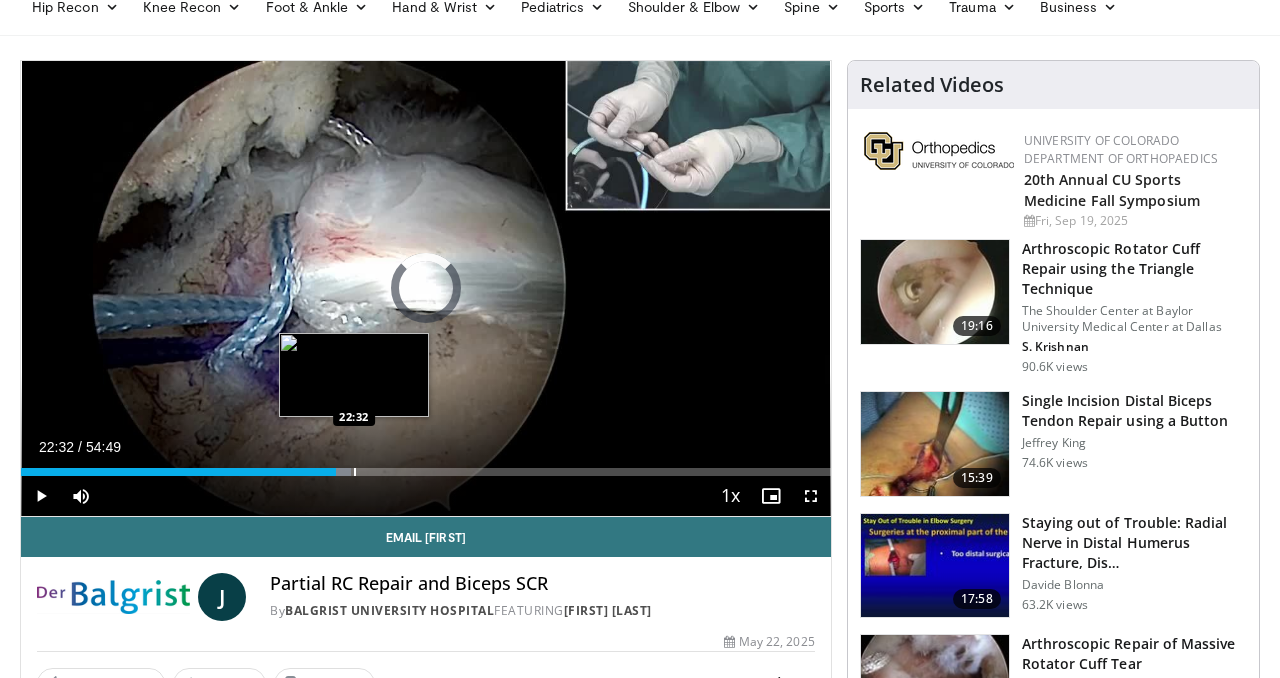 click at bounding box center [355, 472] 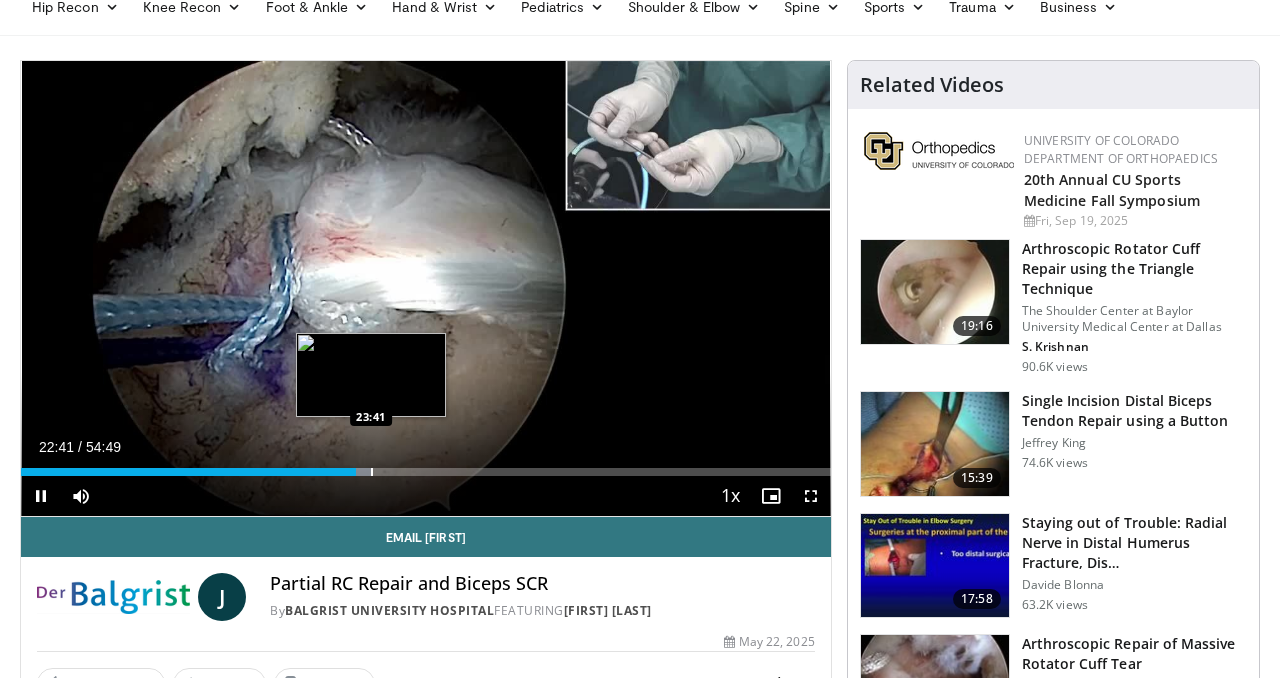 click at bounding box center [372, 472] 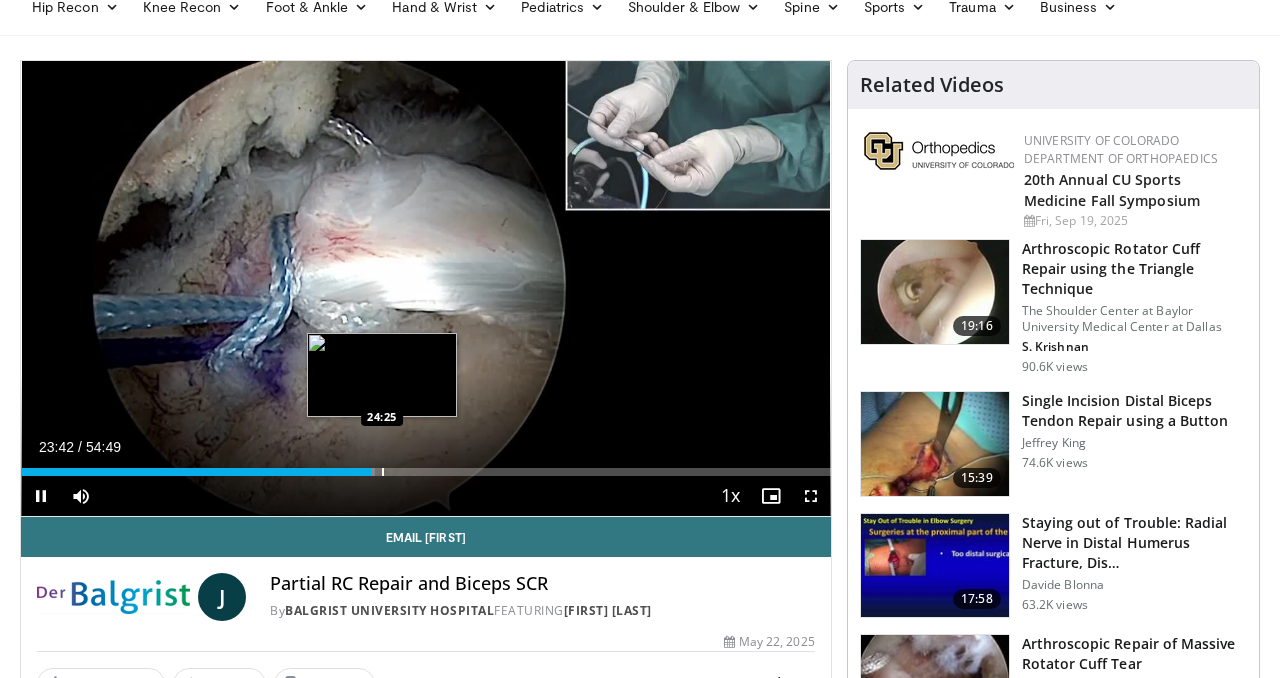 click at bounding box center [383, 472] 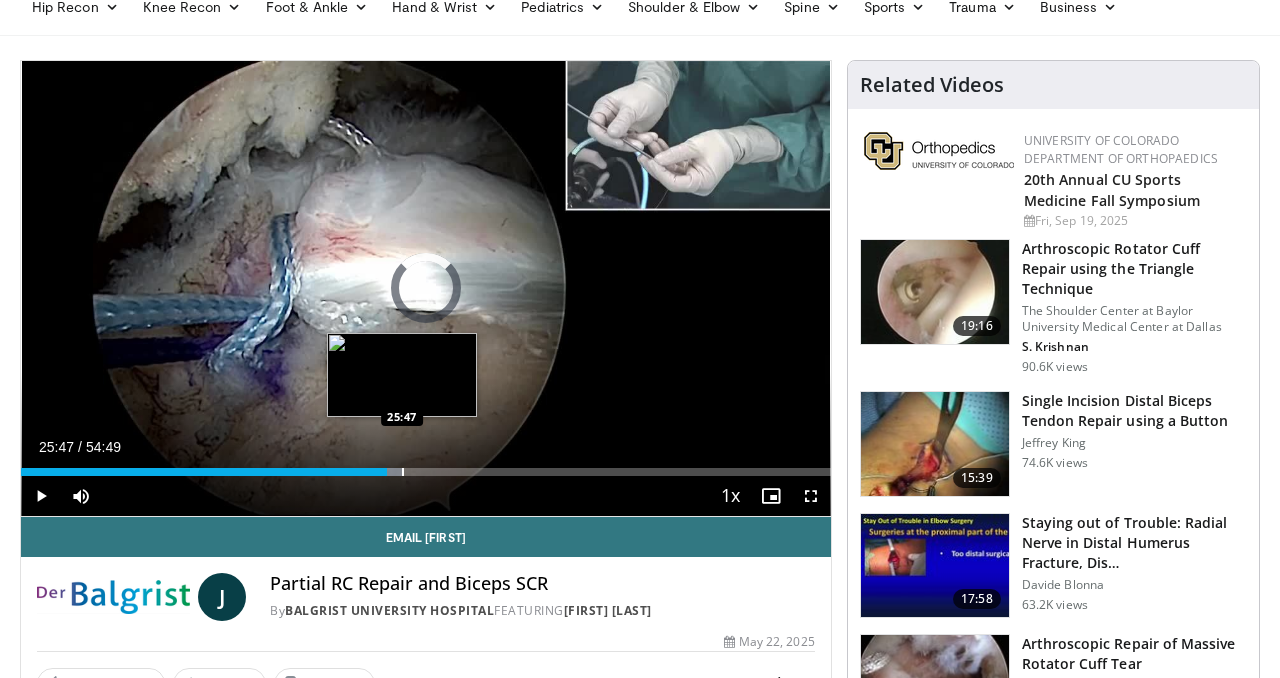 click at bounding box center (403, 472) 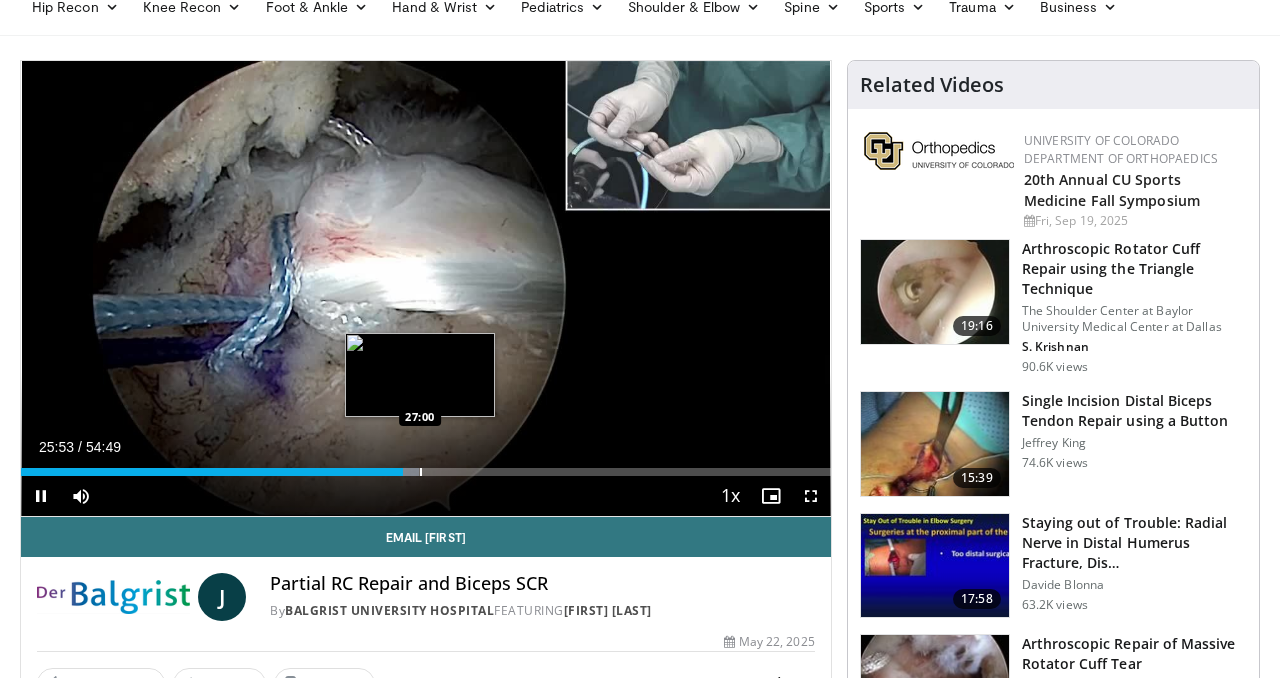 click at bounding box center [421, 472] 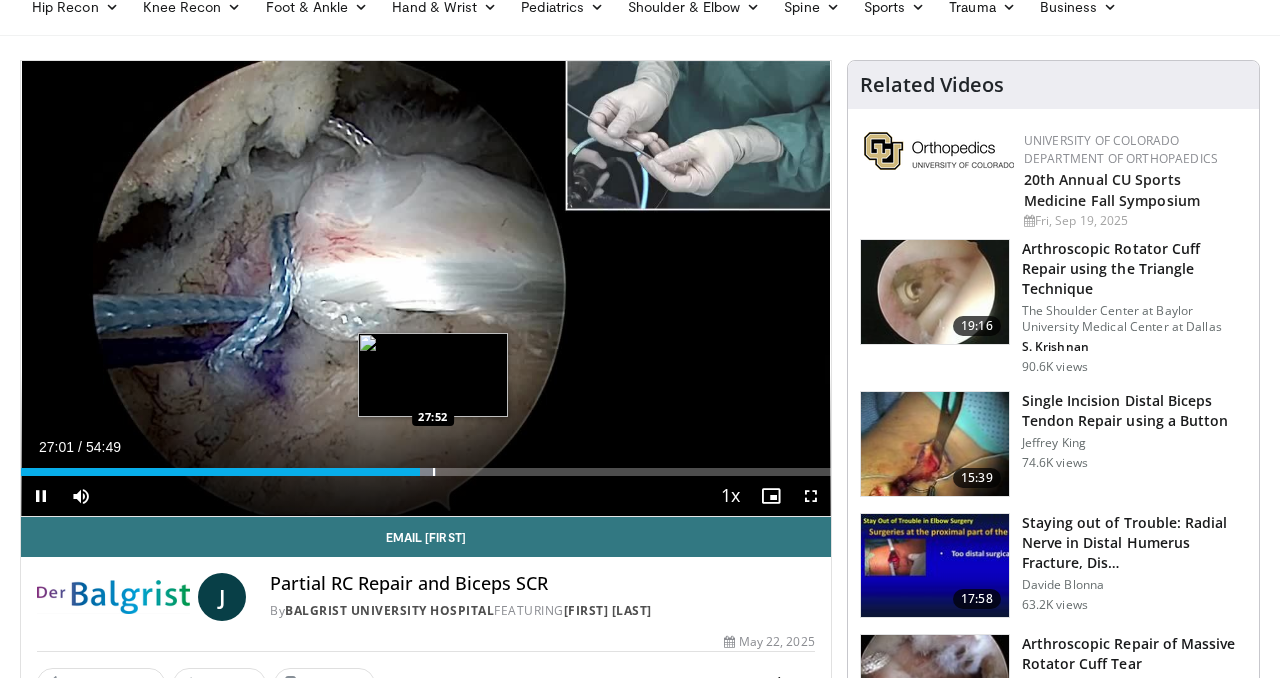 click on "Loaded :  51.27% 27:01 27:52" at bounding box center (426, 466) 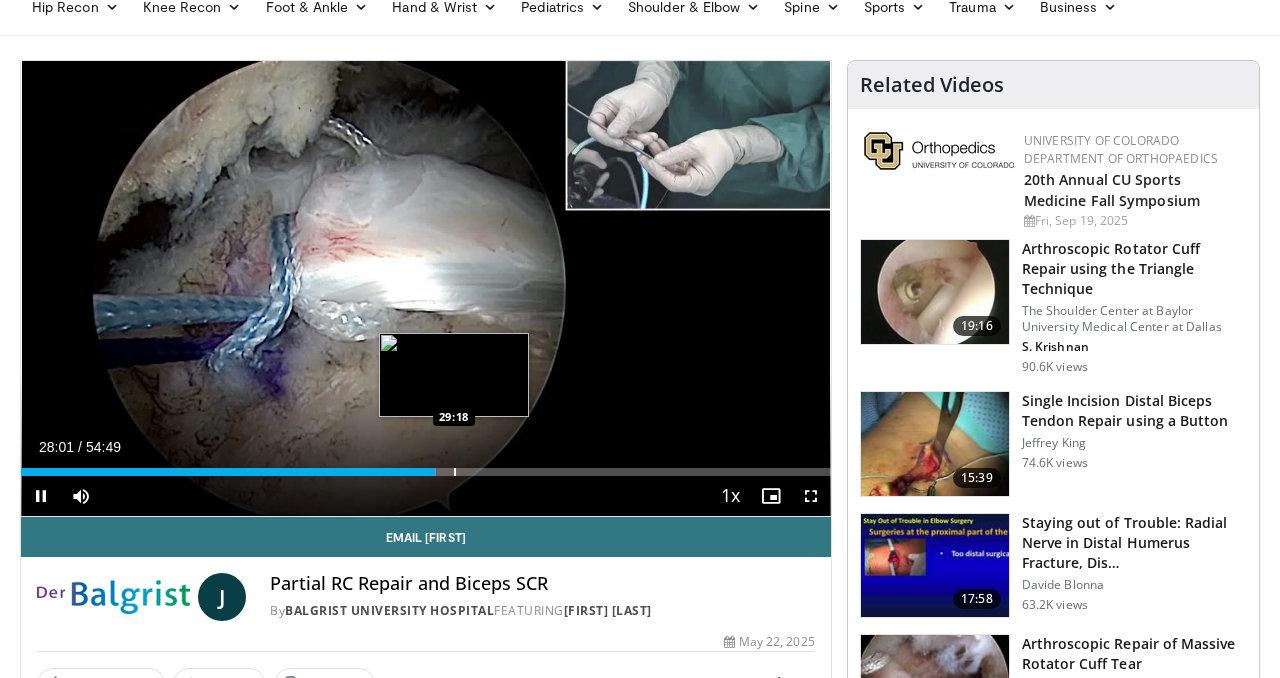 click at bounding box center (455, 472) 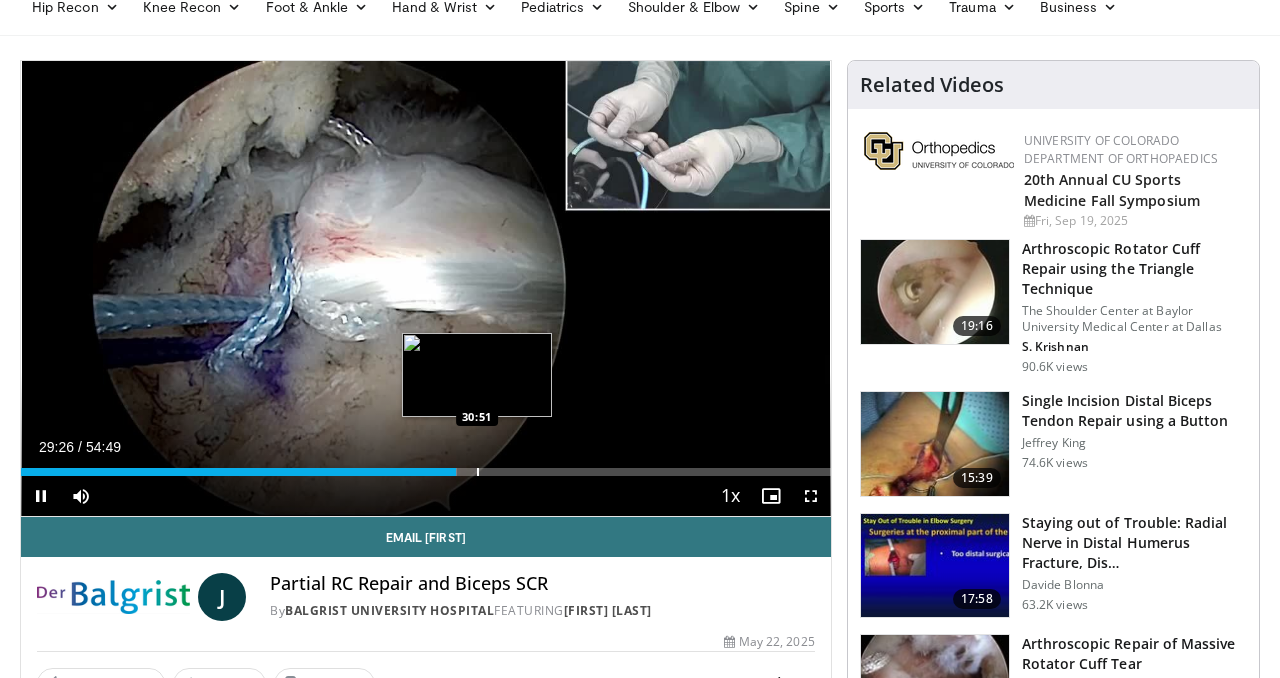 click at bounding box center [478, 472] 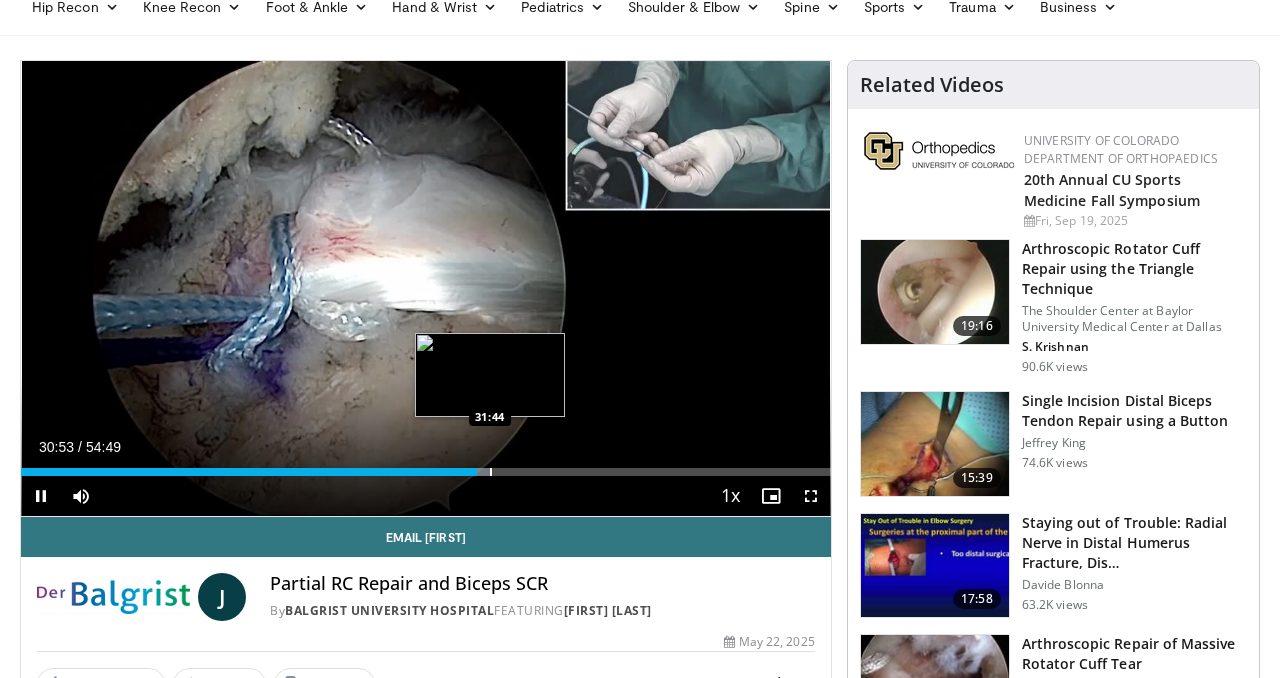 click at bounding box center [491, 472] 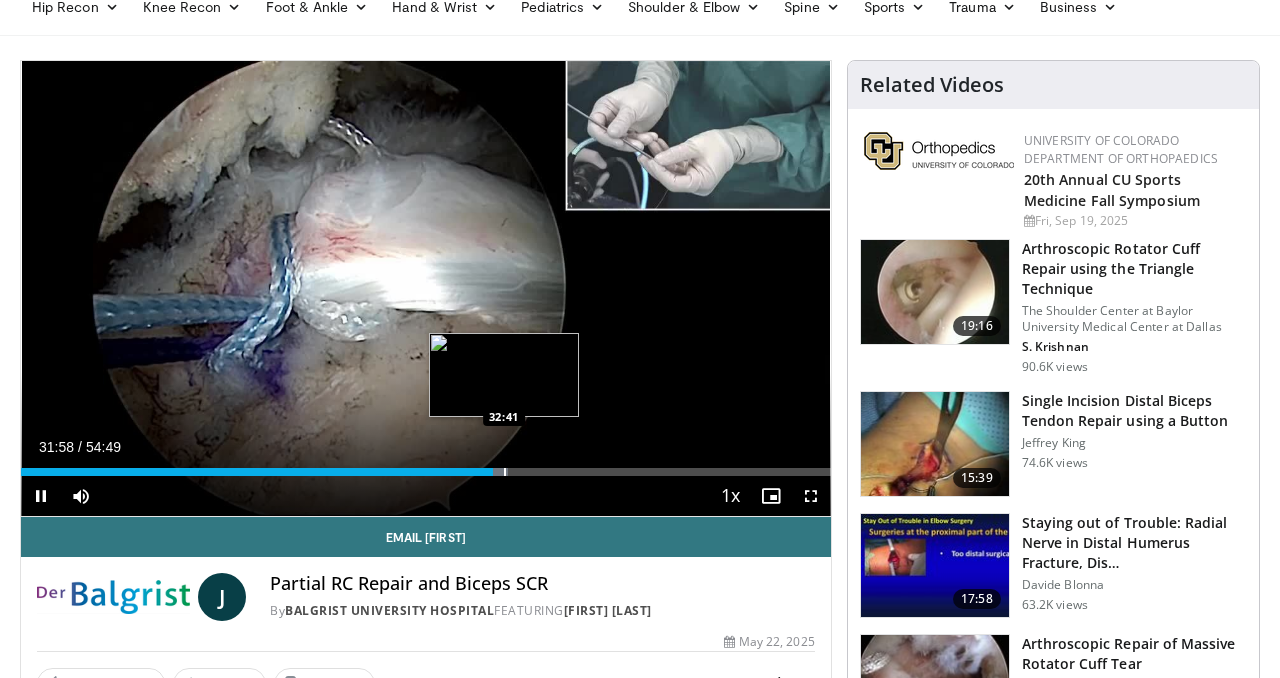 click on "Loaded :  60.20% 31:58 32:41" at bounding box center (426, 466) 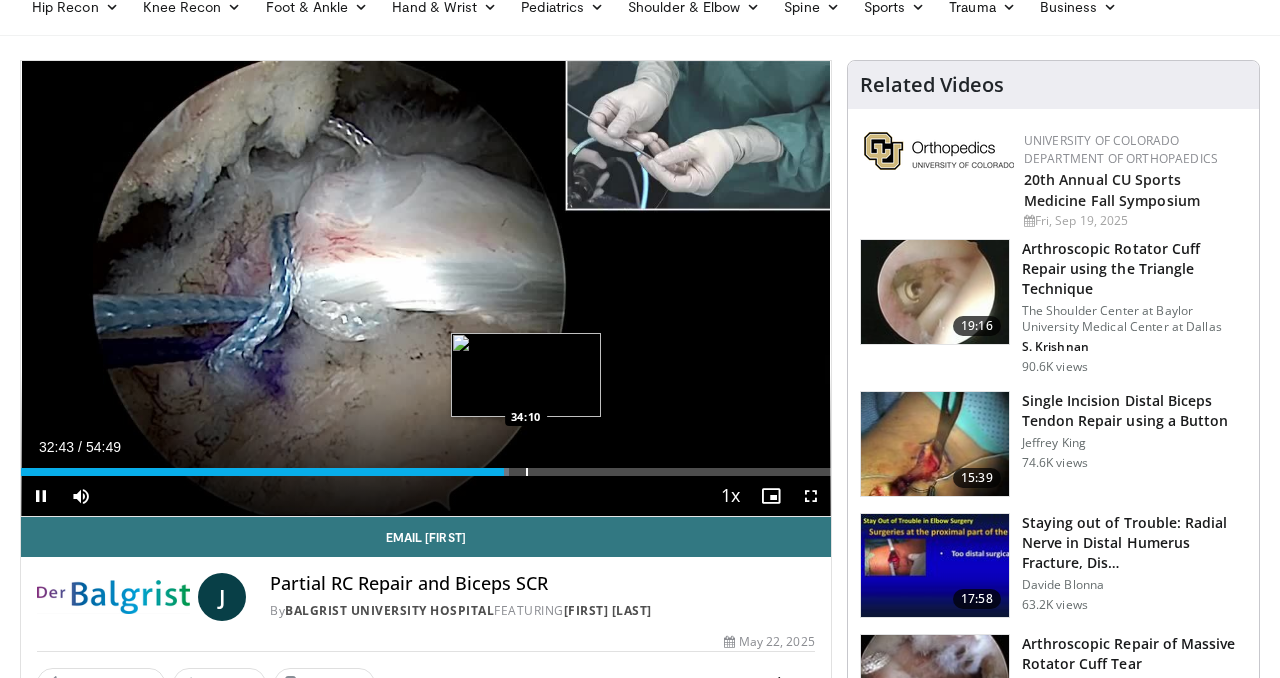 click at bounding box center (527, 472) 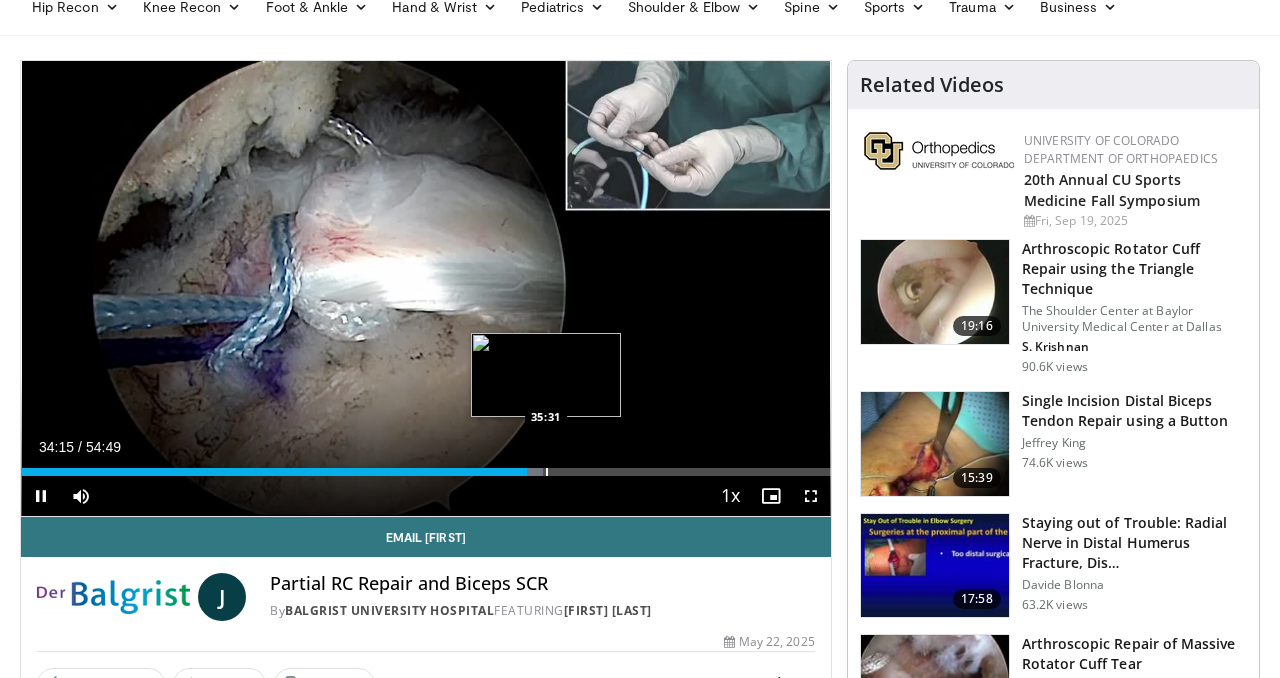 click on "Loaded :  64.46% 34:15 35:31" at bounding box center (426, 466) 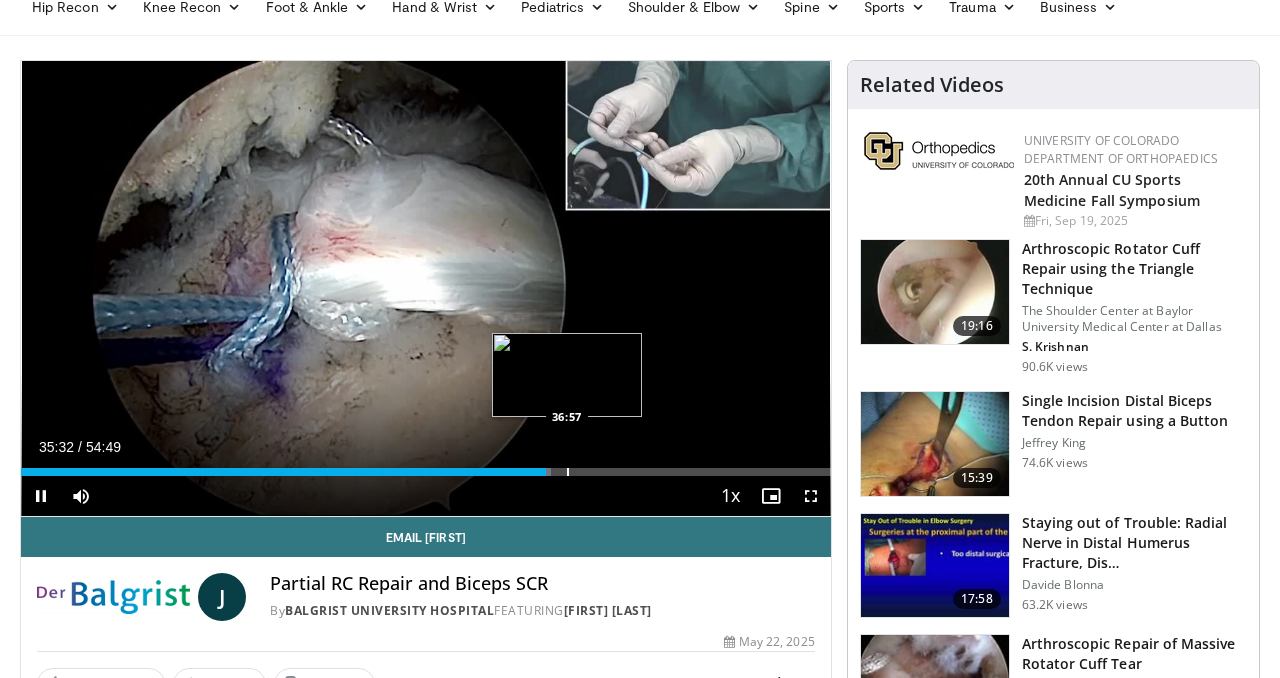 click at bounding box center (568, 472) 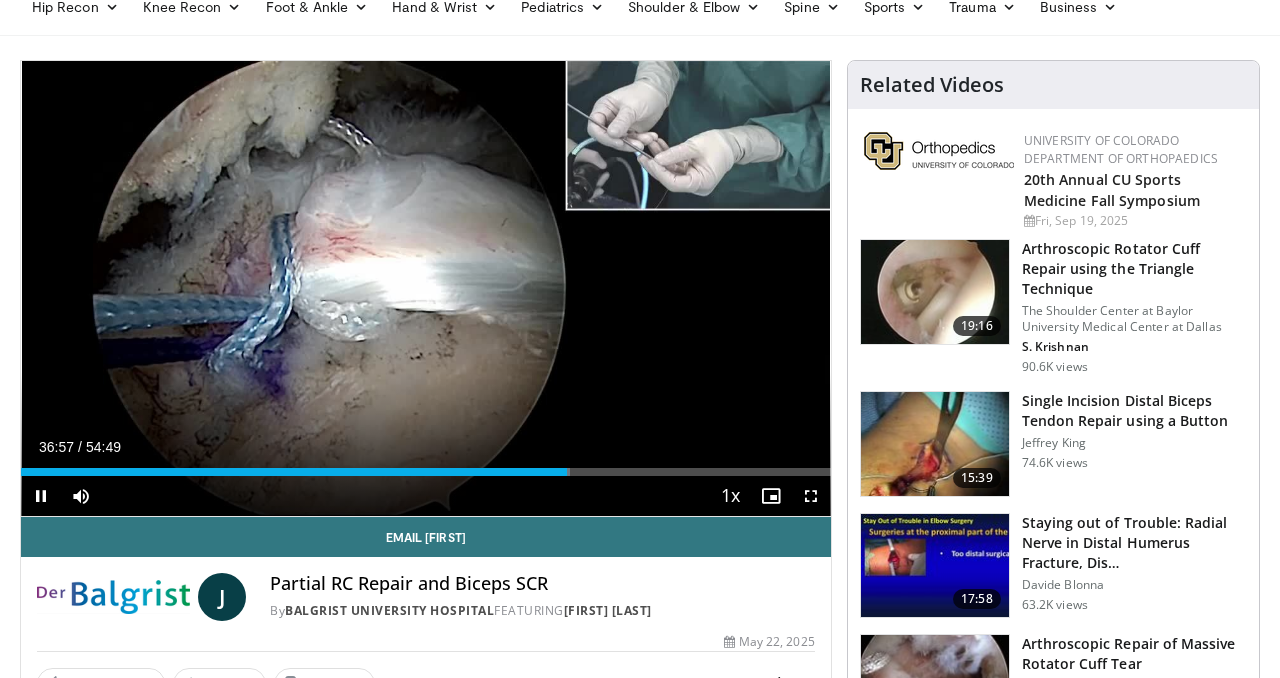 click on "Current Time  36:57 / Duration  54:49 Pause Skip Backward Skip Forward Mute 12% Loaded :  67.80% 36:57 39:23 Stream Type  LIVE Seek to live, currently behind live LIVE   1x Playback Rate 0.5x 0.75x 1x , selected 1.25x 1.5x 1.75x 2x Chapters Chapters Descriptions descriptions off , selected Captions captions settings , opens captions settings dialog captions off , selected Audio Track en (Main) , selected Fullscreen Enable picture-in-picture mode" at bounding box center [426, 496] 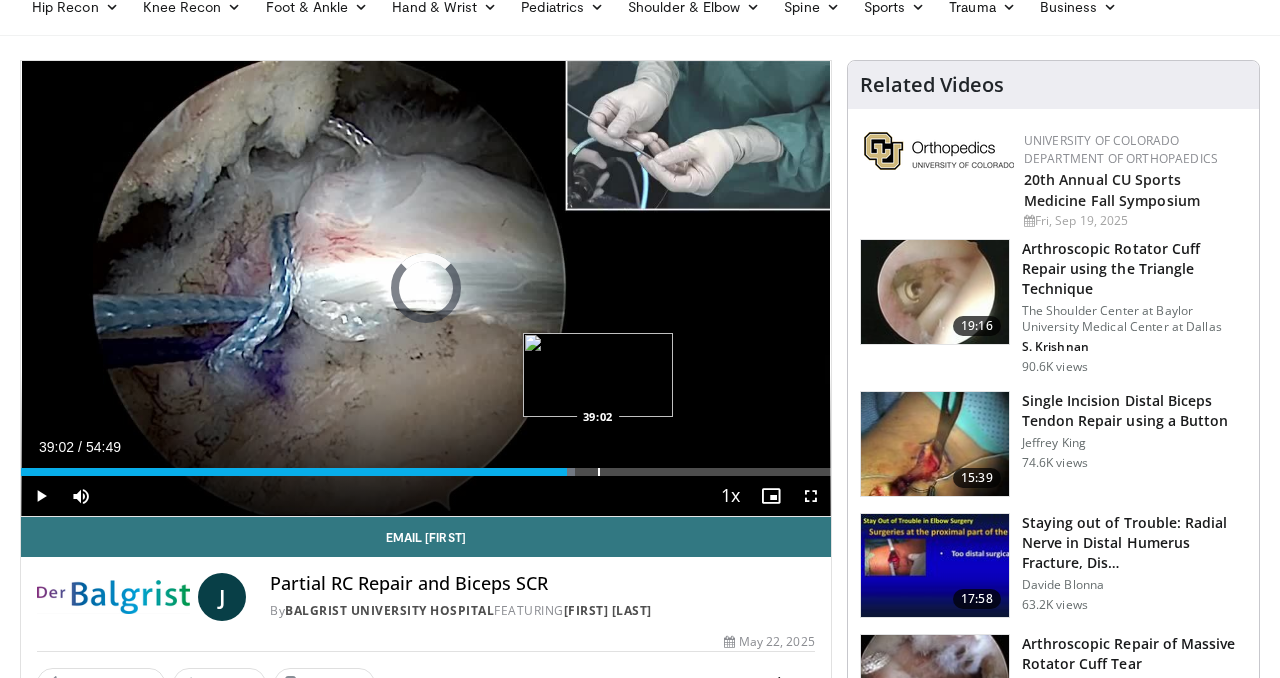 click at bounding box center [599, 472] 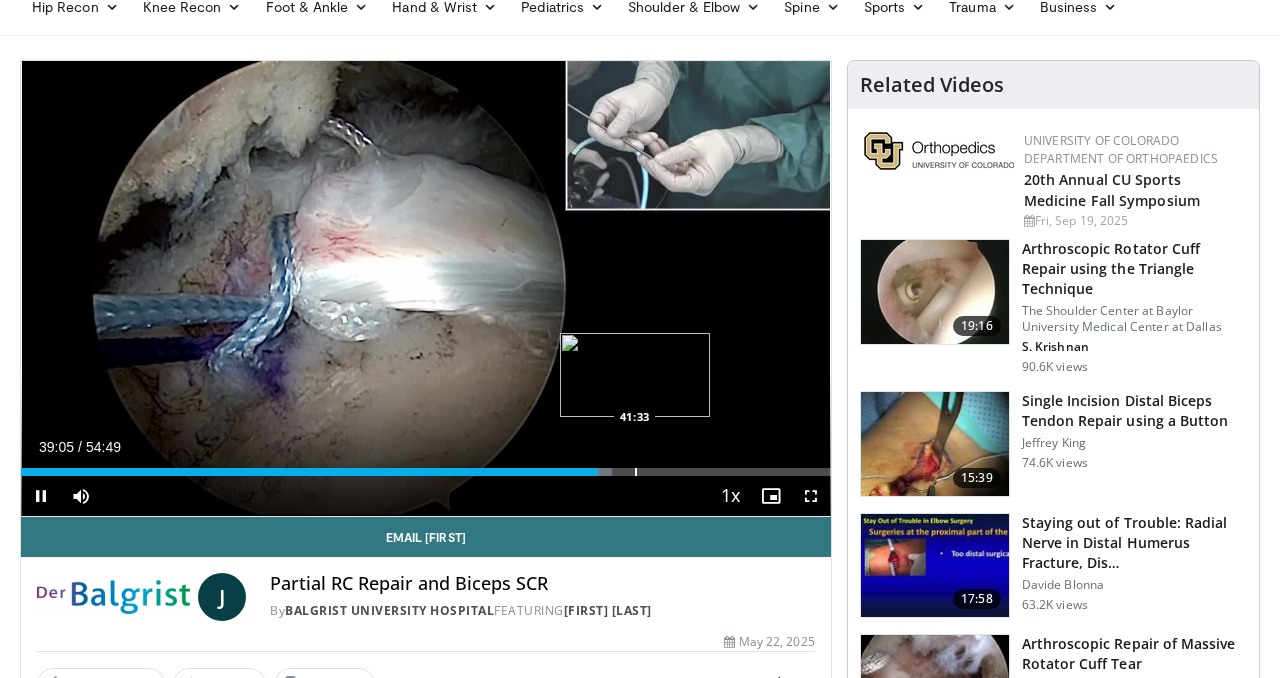 click on "**********" at bounding box center [426, 289] 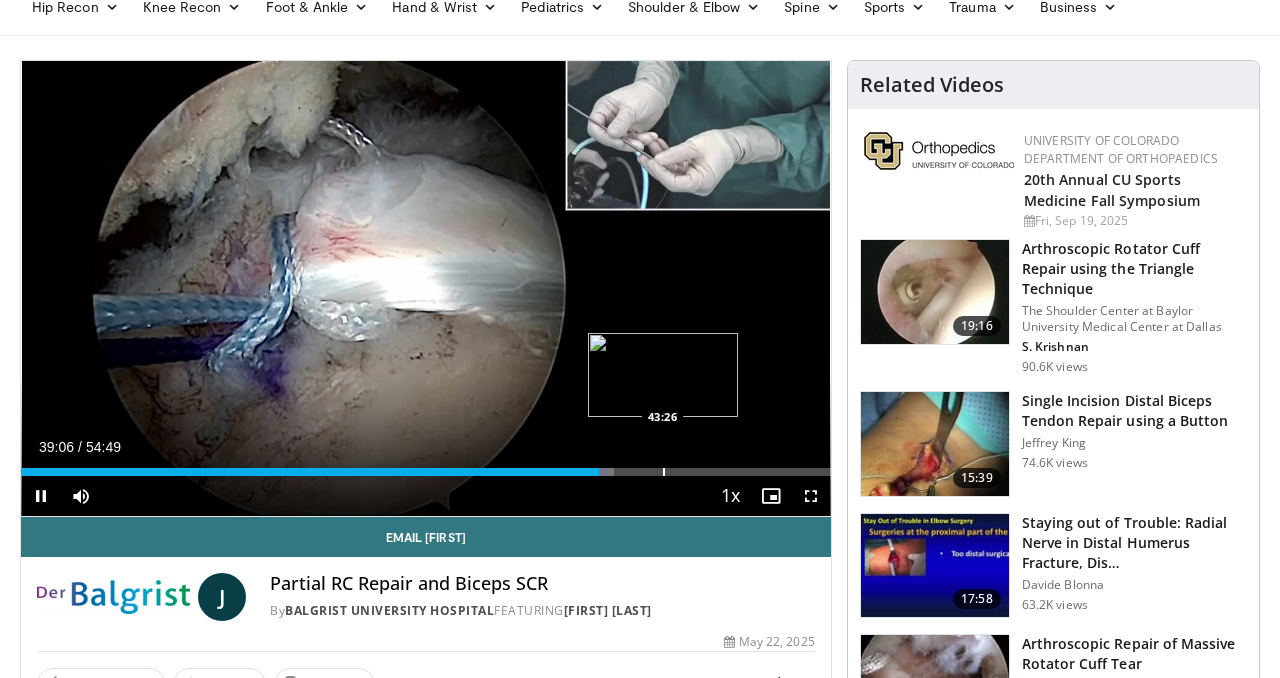 click on "Loaded :  73.27% 39:06 43:26" at bounding box center (426, 466) 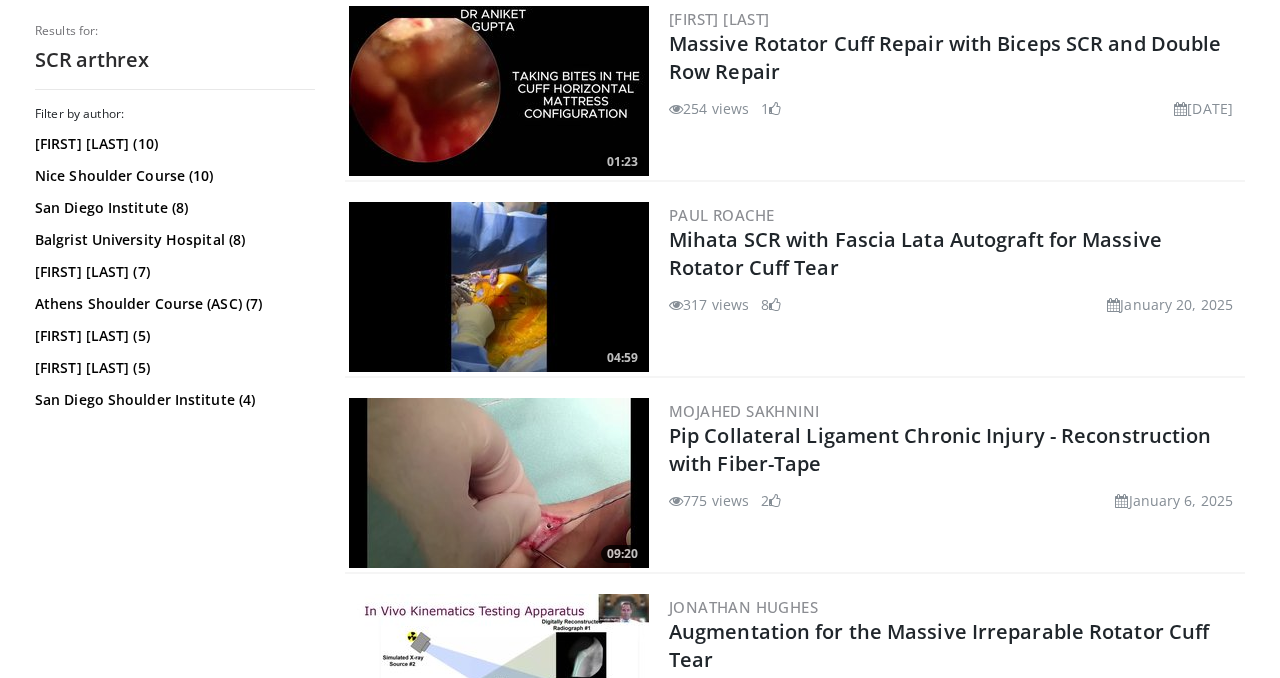scroll, scrollTop: 2120, scrollLeft: 0, axis: vertical 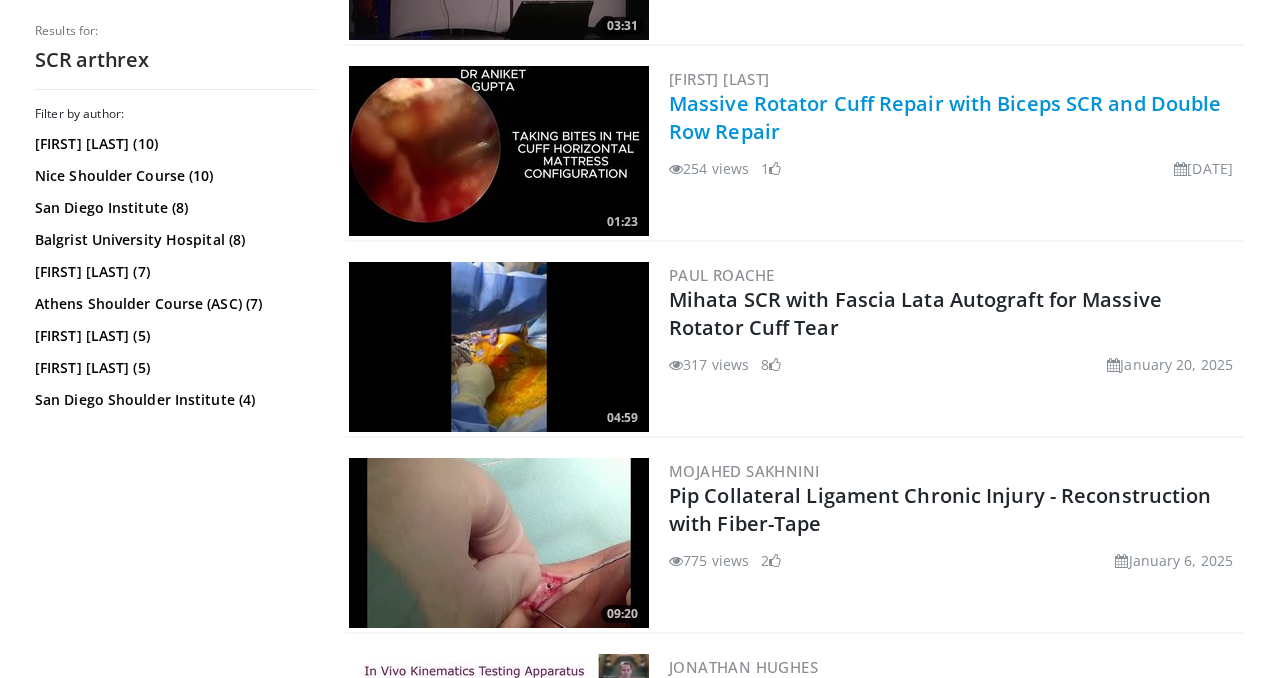 click on "Massive Rotator Cuff Repair with Biceps SCR and Double Row Repair" at bounding box center [945, 117] 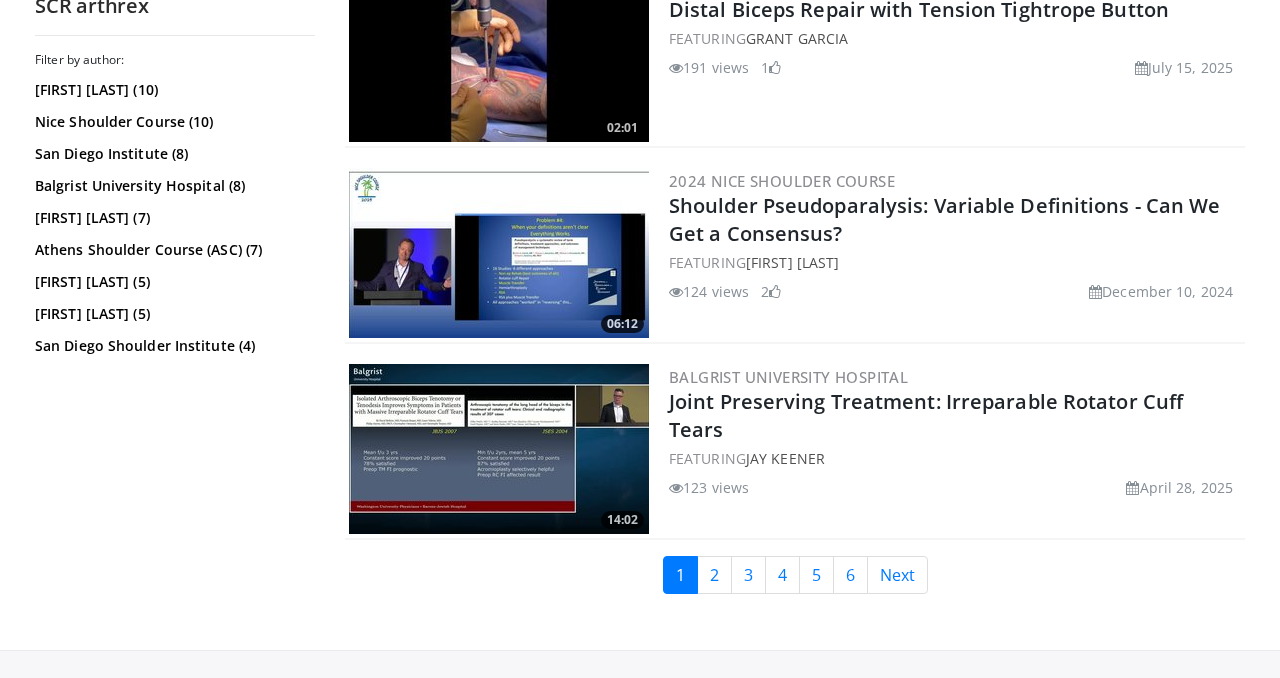 scroll, scrollTop: 4982, scrollLeft: 0, axis: vertical 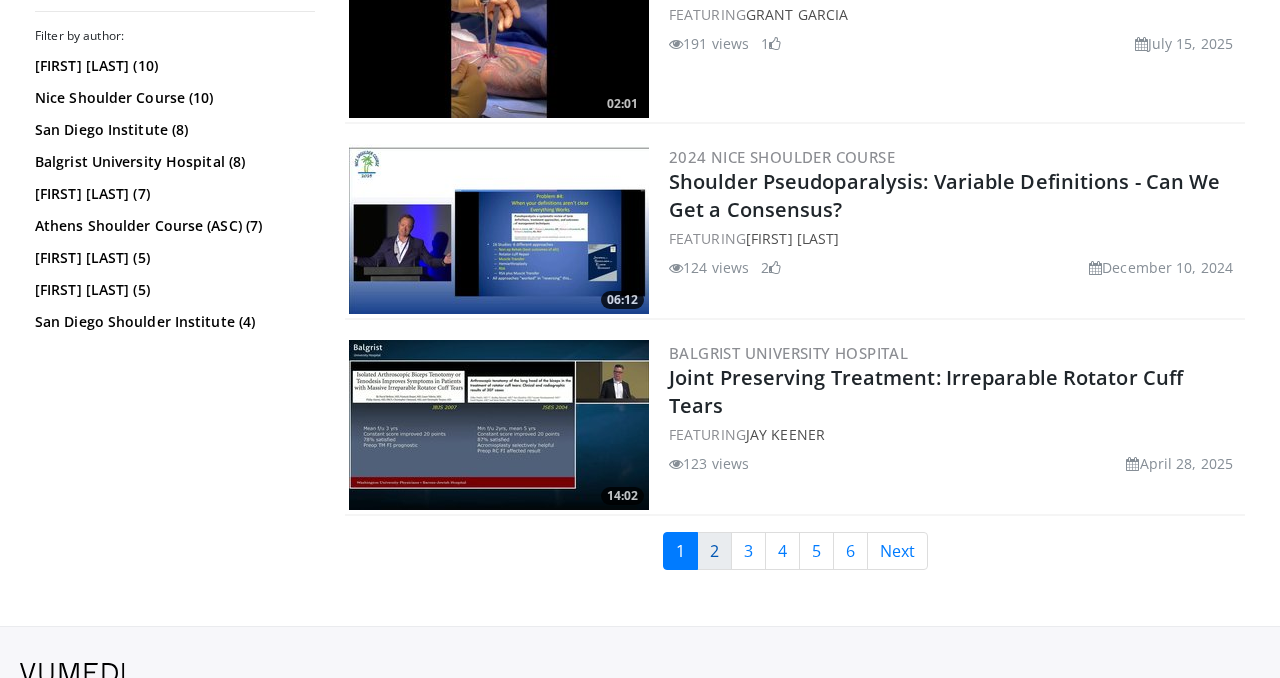 click on "2" at bounding box center [714, 551] 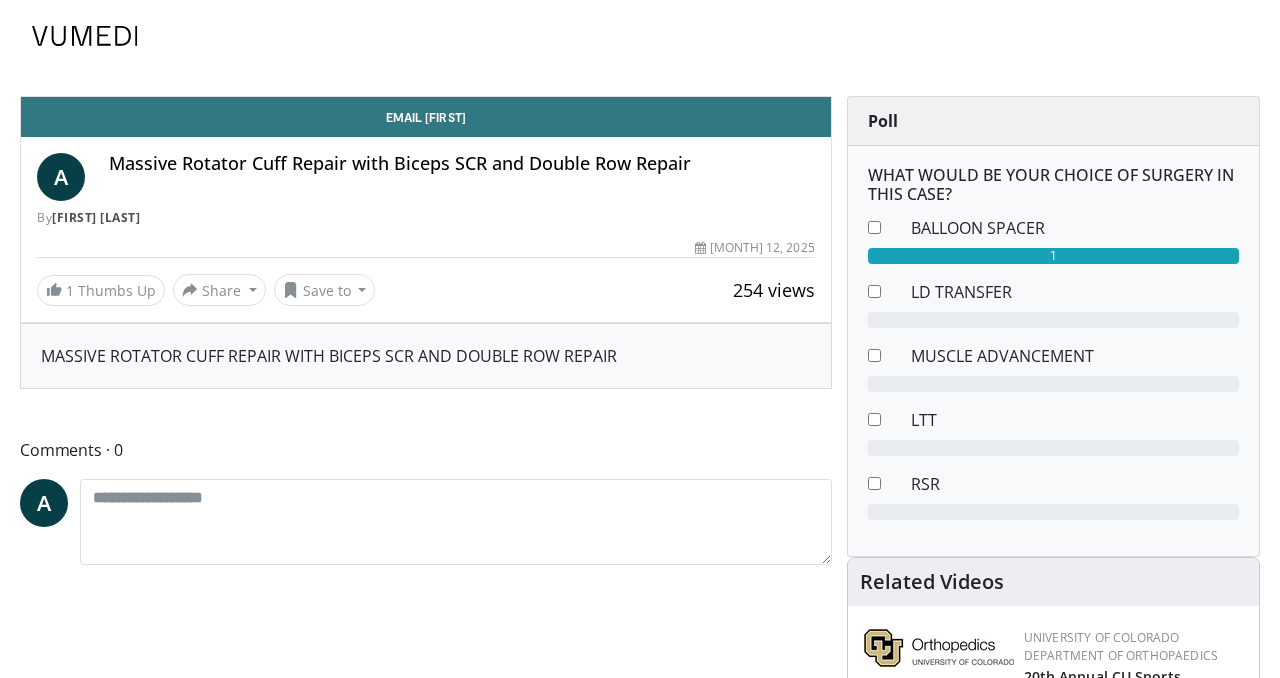 scroll, scrollTop: 0, scrollLeft: 0, axis: both 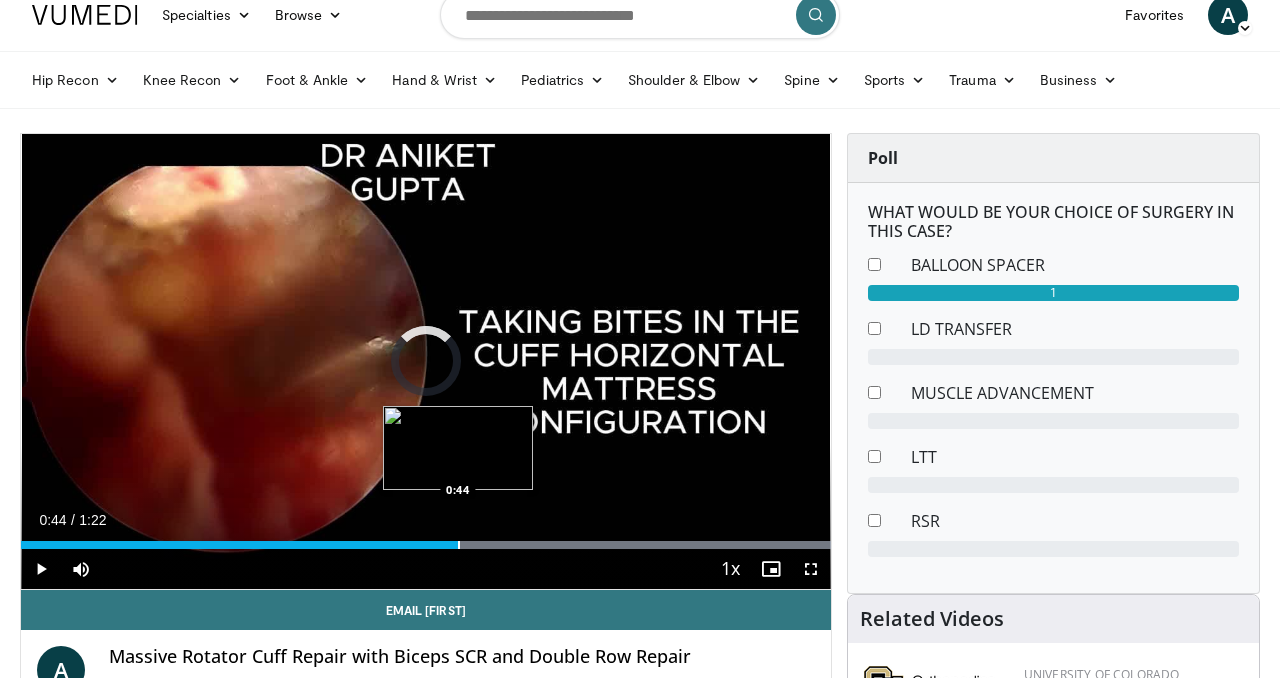 click on "Loaded :  100.00% 0:44 0:44" at bounding box center (426, 539) 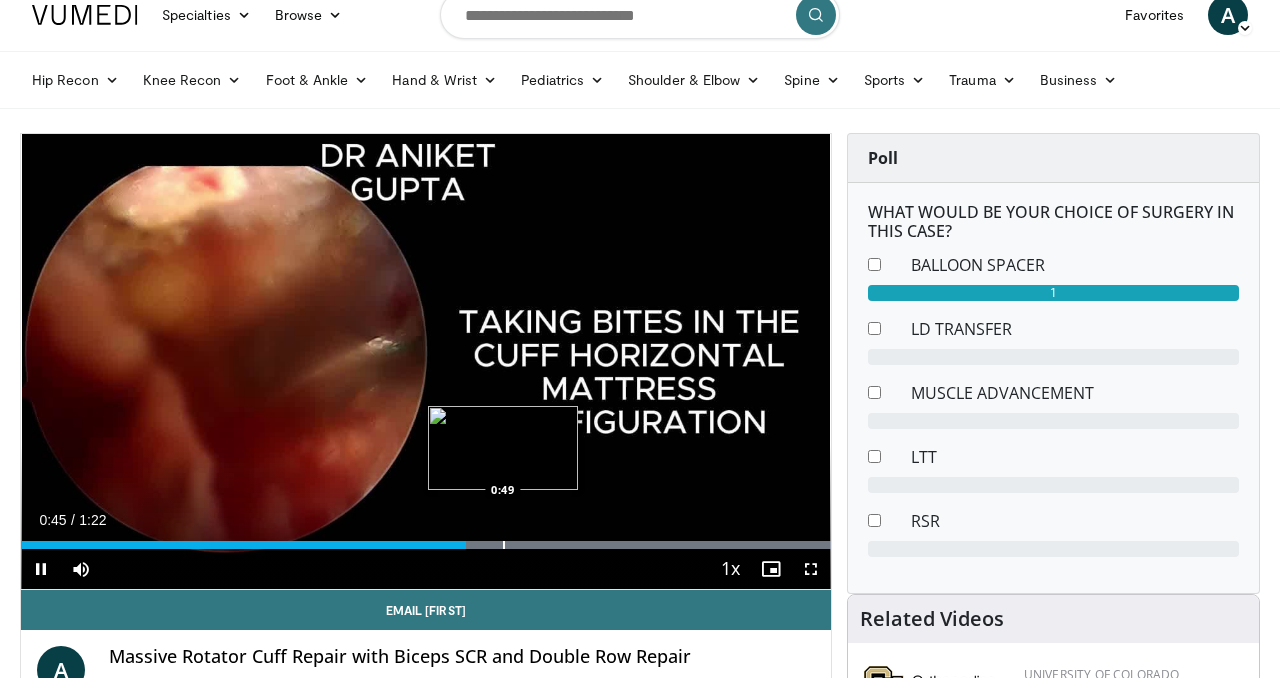 click at bounding box center (504, 545) 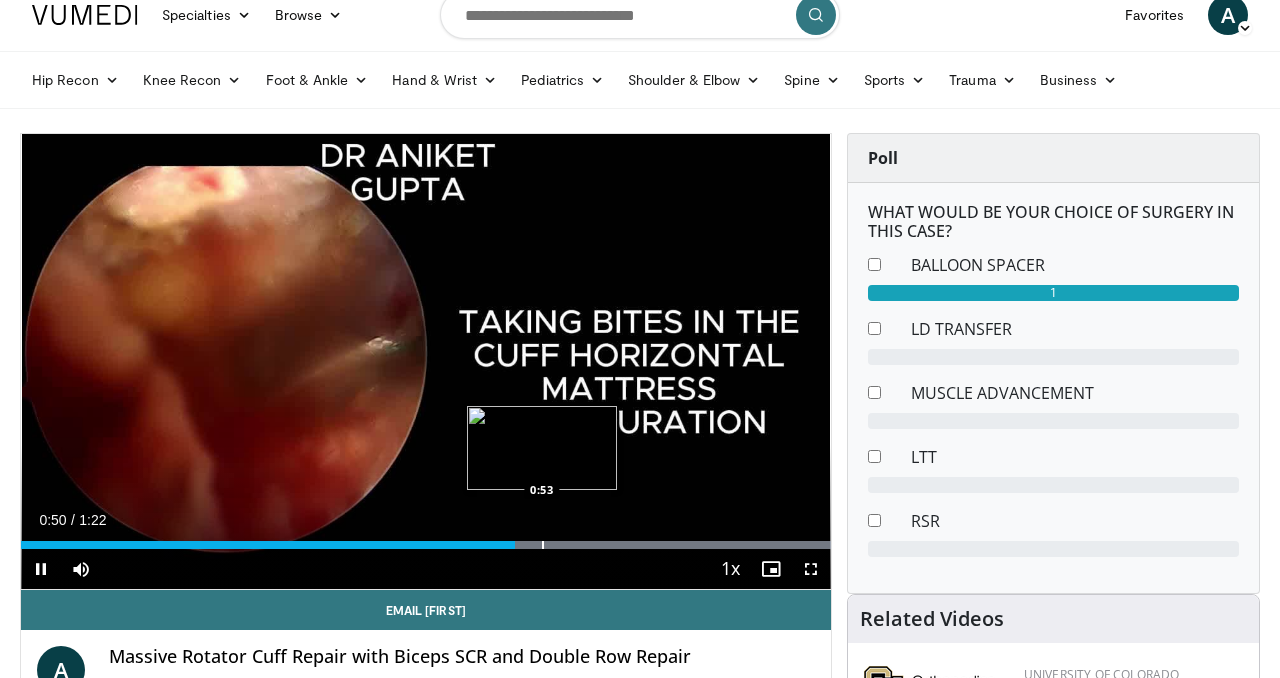 click at bounding box center (543, 545) 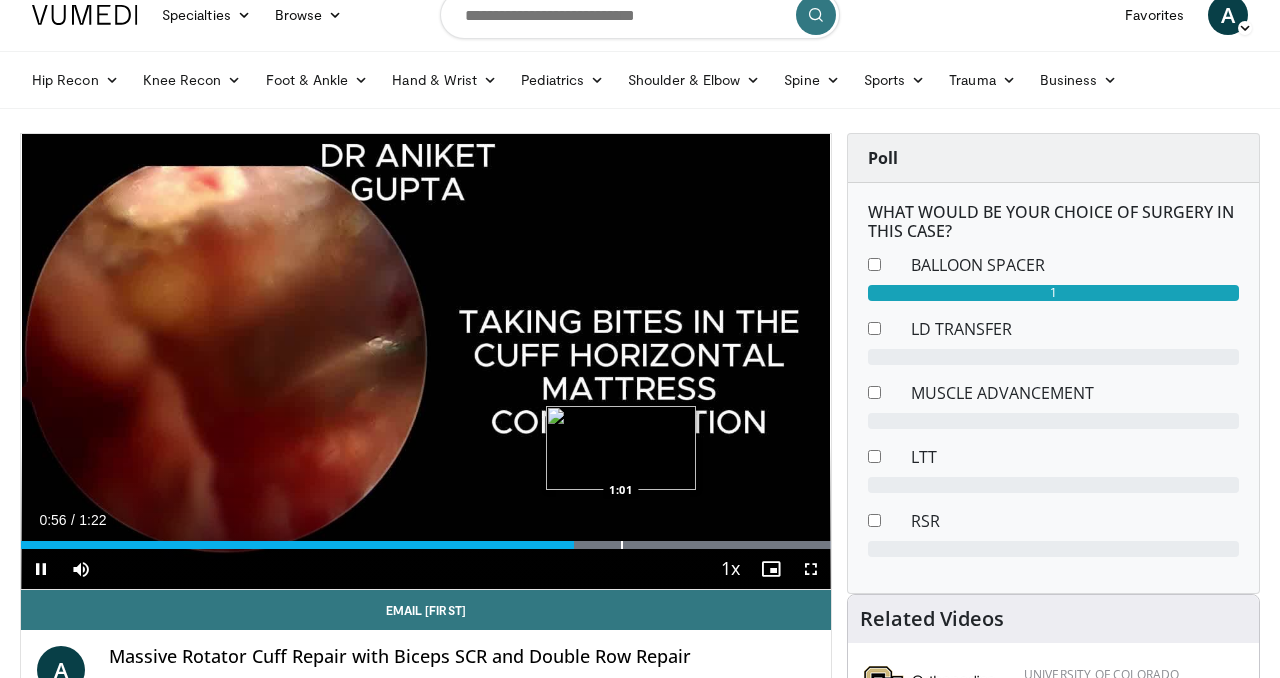 click at bounding box center (622, 545) 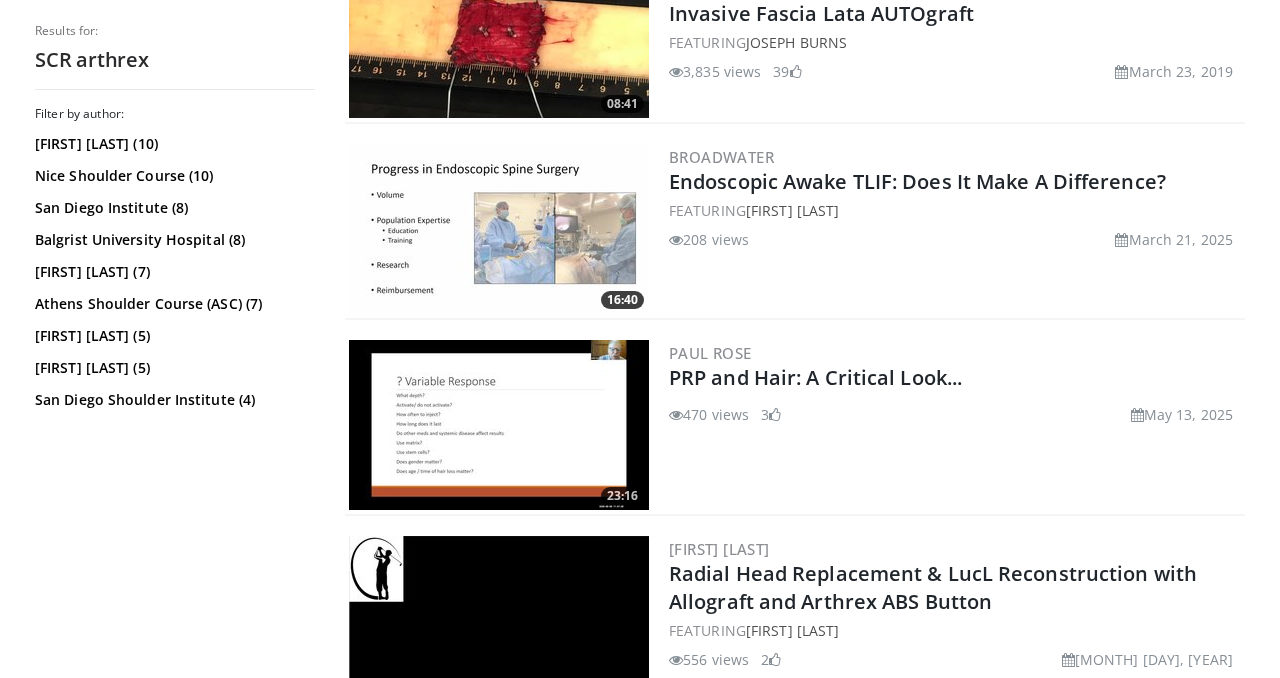 scroll, scrollTop: 853, scrollLeft: 0, axis: vertical 